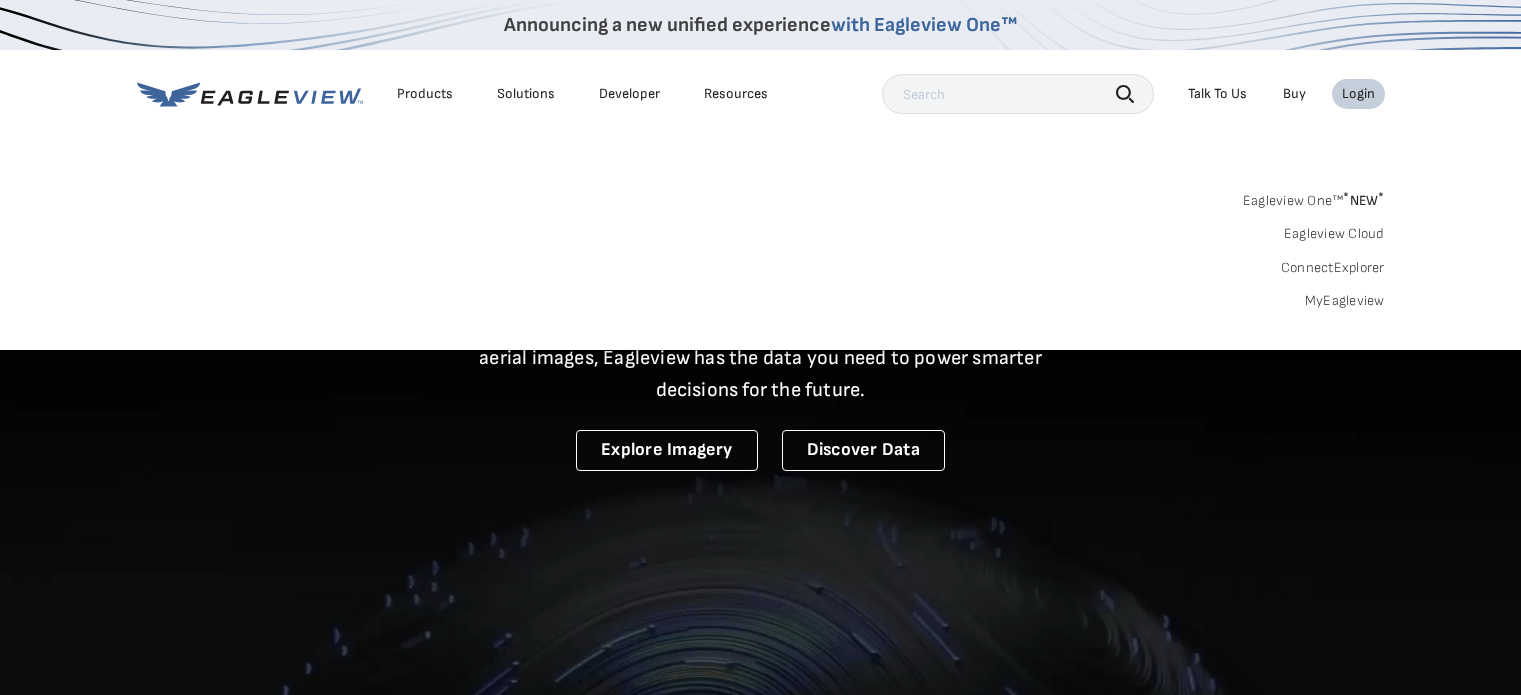scroll, scrollTop: 0, scrollLeft: 0, axis: both 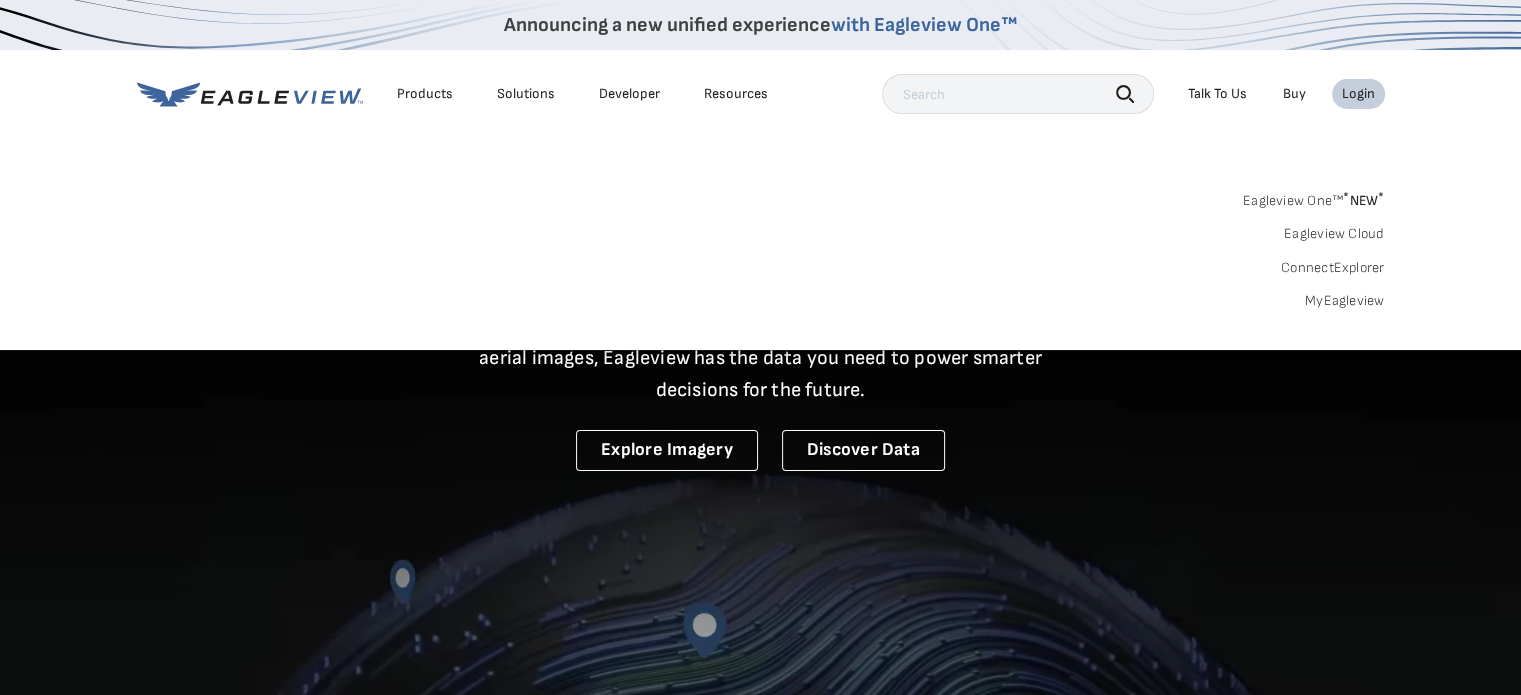 click on "Login" at bounding box center (1358, 94) 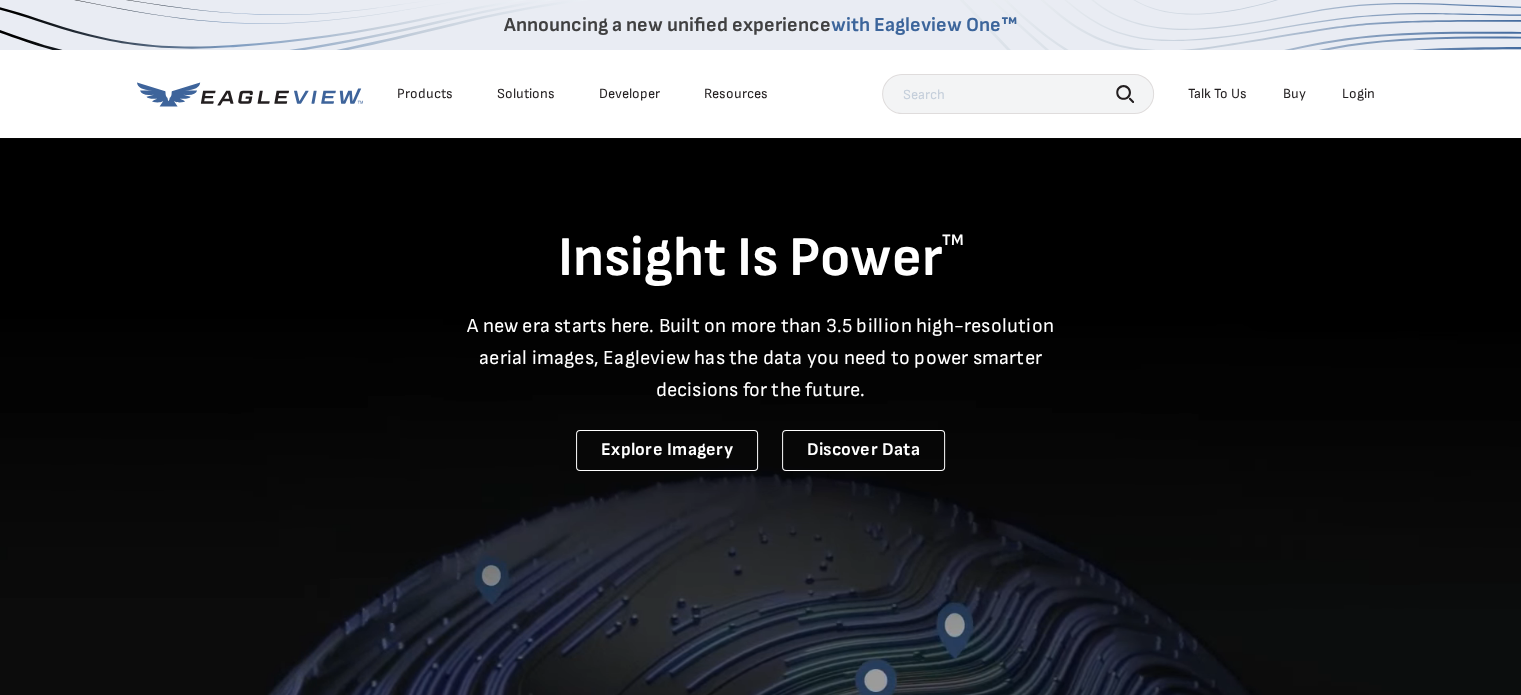 click on "Insight Is Power TM
A new era starts here. Built on more than 3.5 billion high-resolution aerial images, Eagleview has the data you need to power smarter decisions for the future.
Explore Imagery
Discover Data" at bounding box center (761, 303) 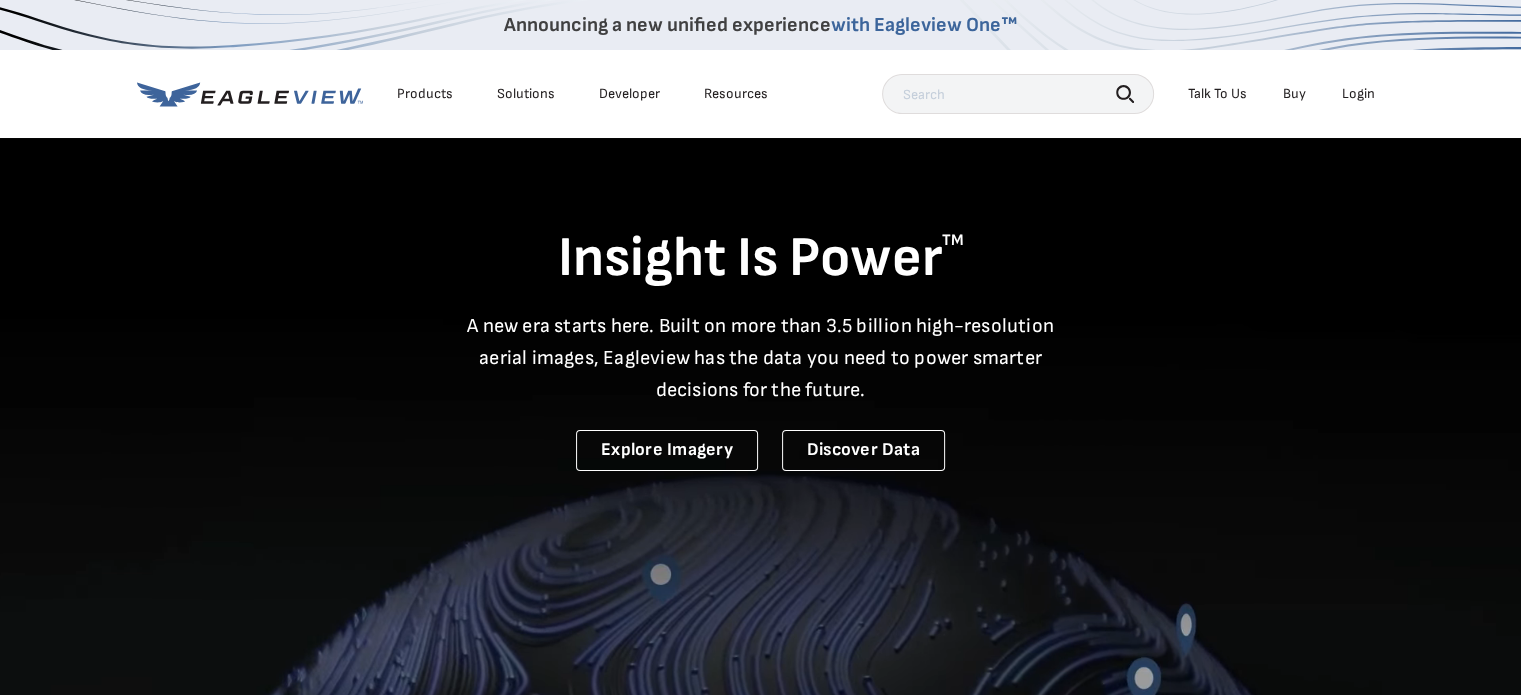 click 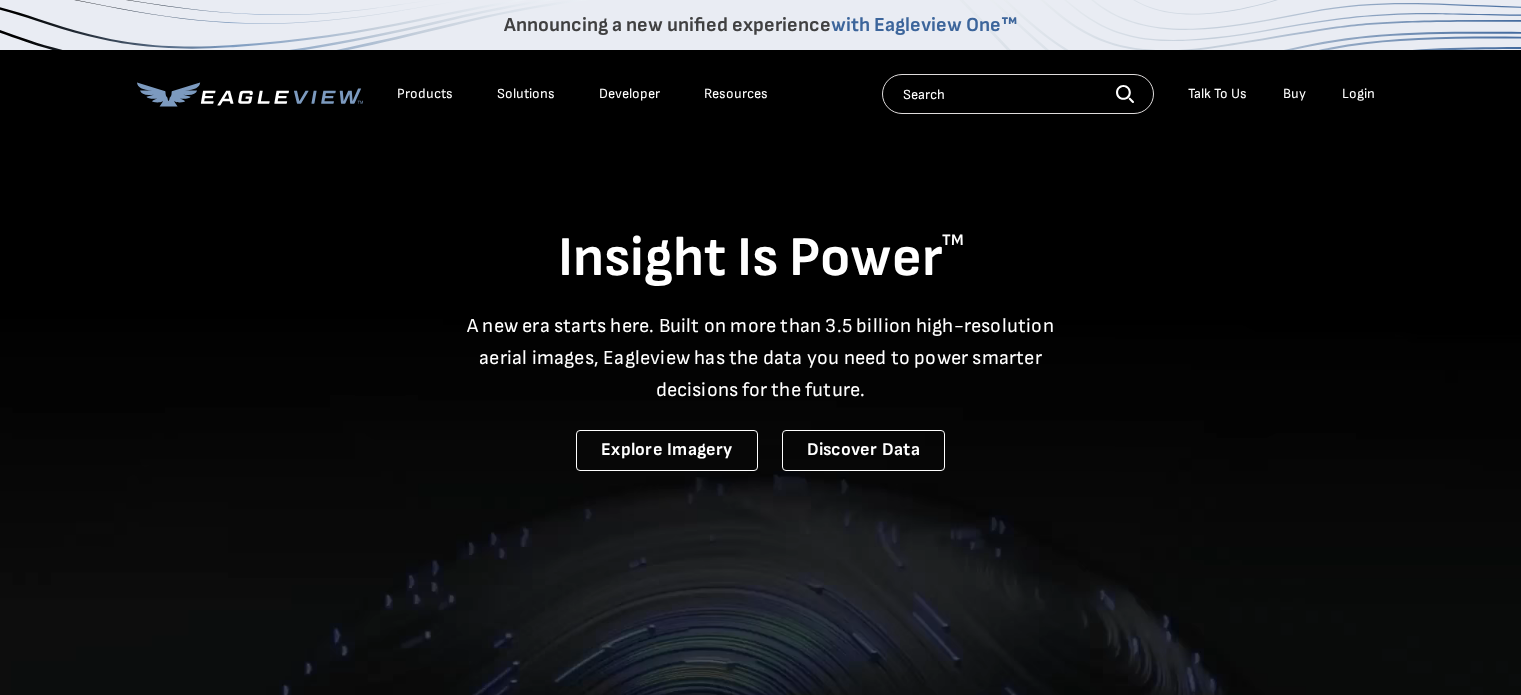 scroll, scrollTop: 0, scrollLeft: 0, axis: both 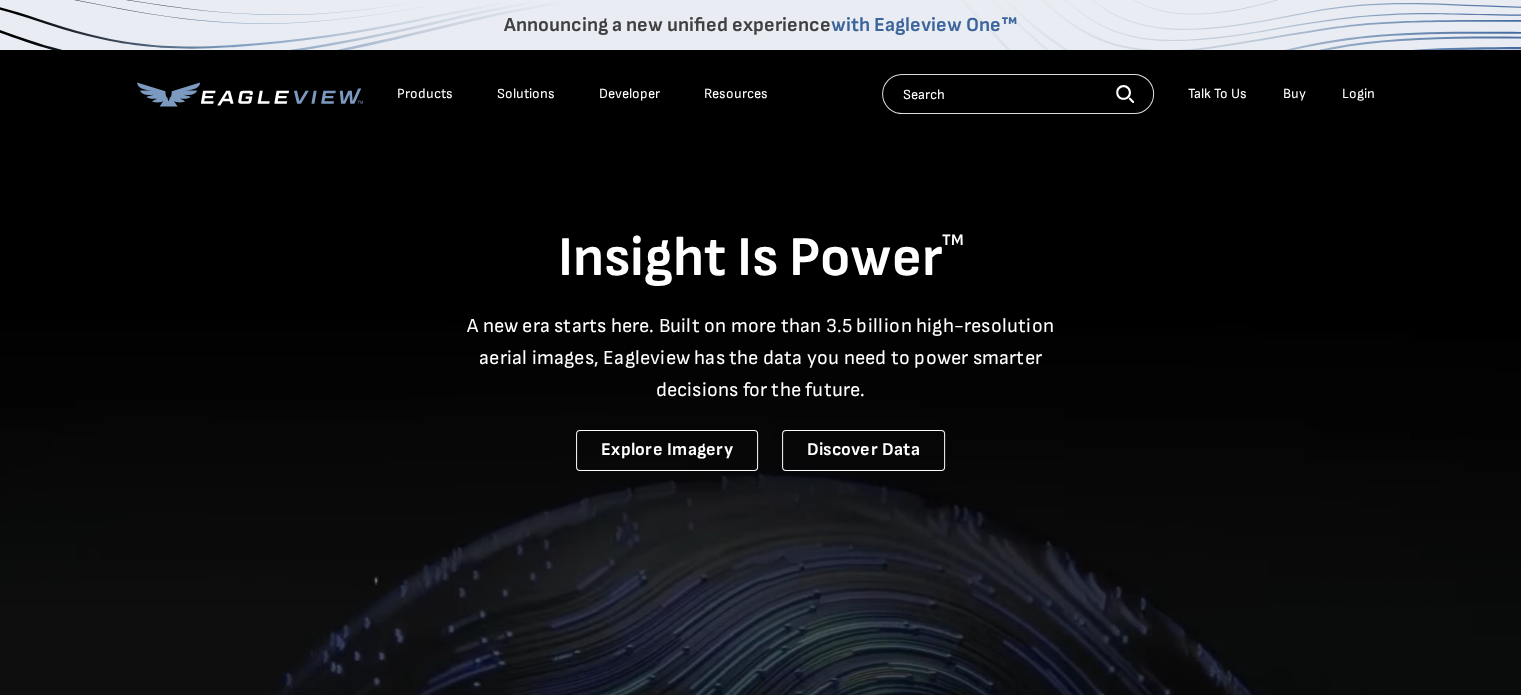 click on "Login" at bounding box center (1358, 94) 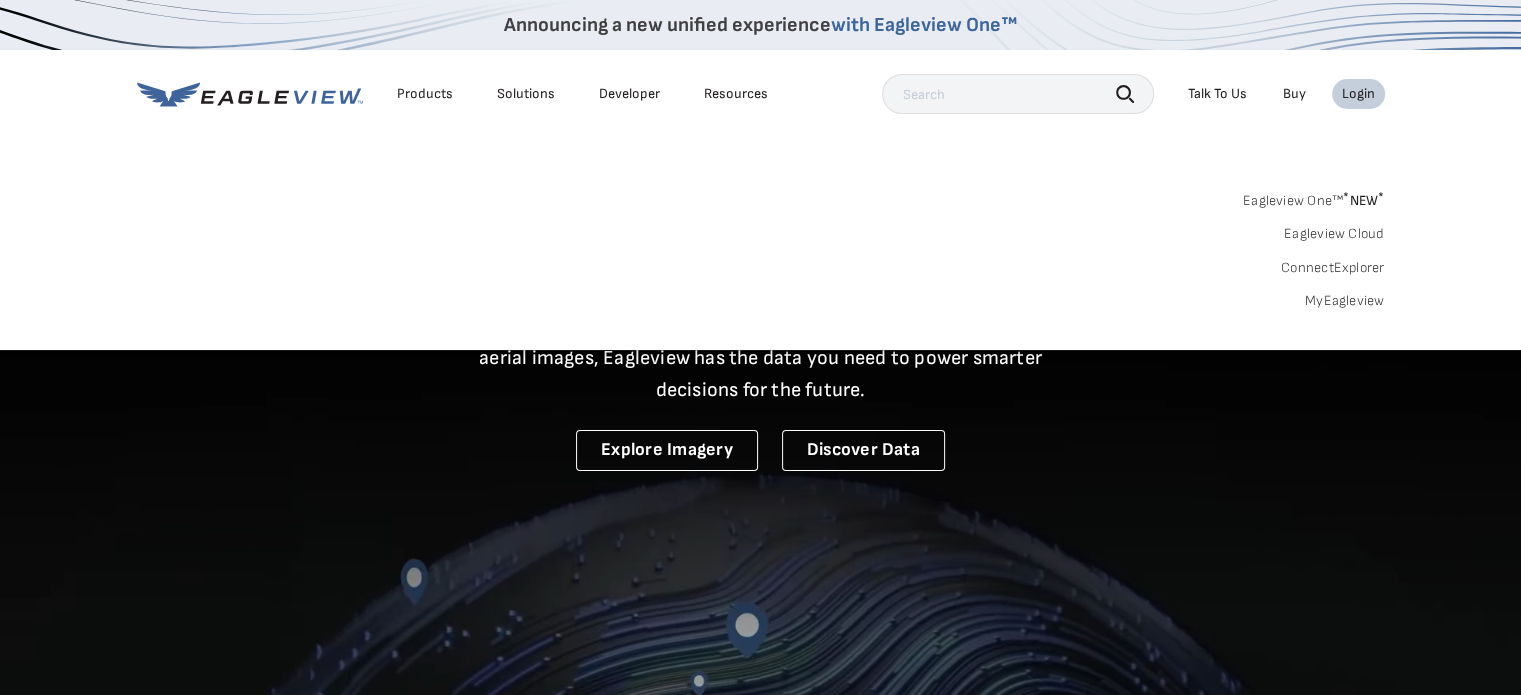 drag, startPoint x: 912, startPoint y: 15, endPoint x: 933, endPoint y: 12, distance: 21.213203 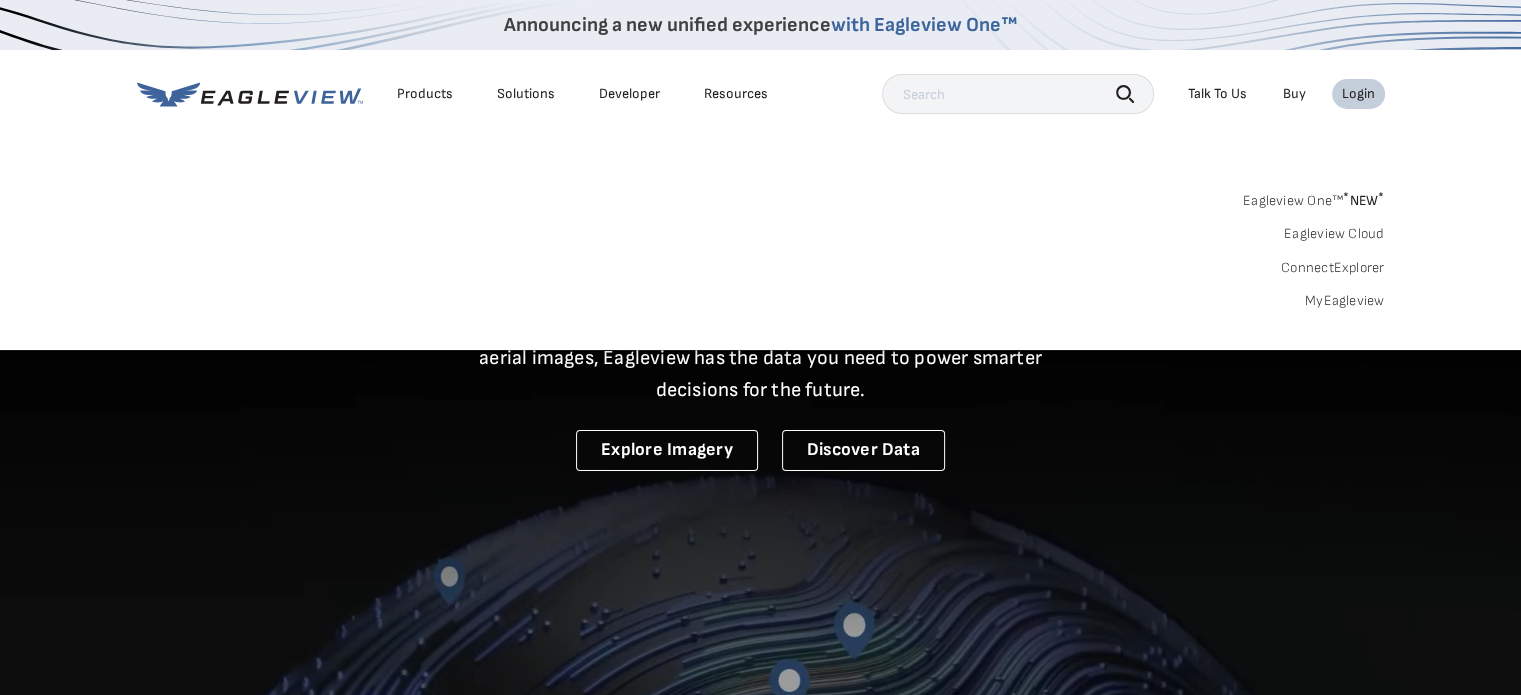 click on "with Eagleview One™" at bounding box center (924, 25) 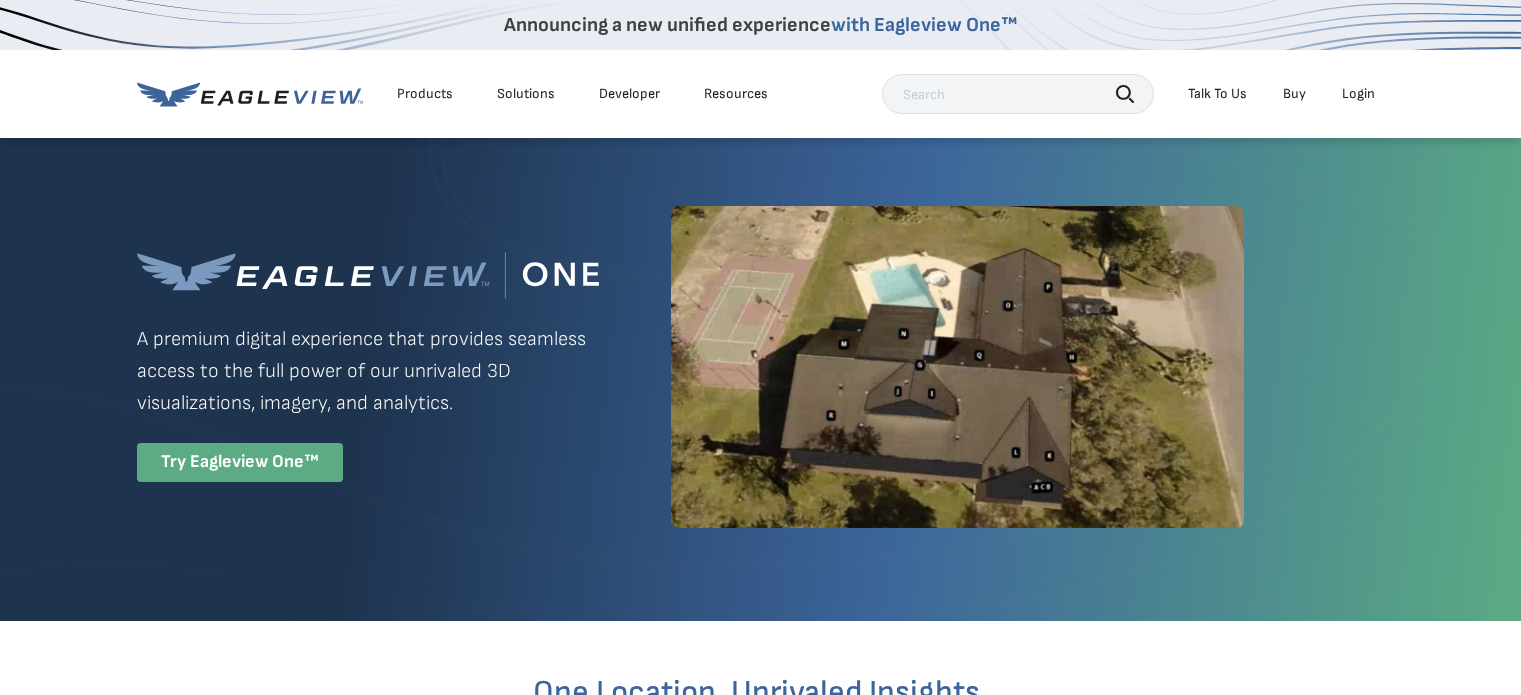 scroll, scrollTop: 0, scrollLeft: 0, axis: both 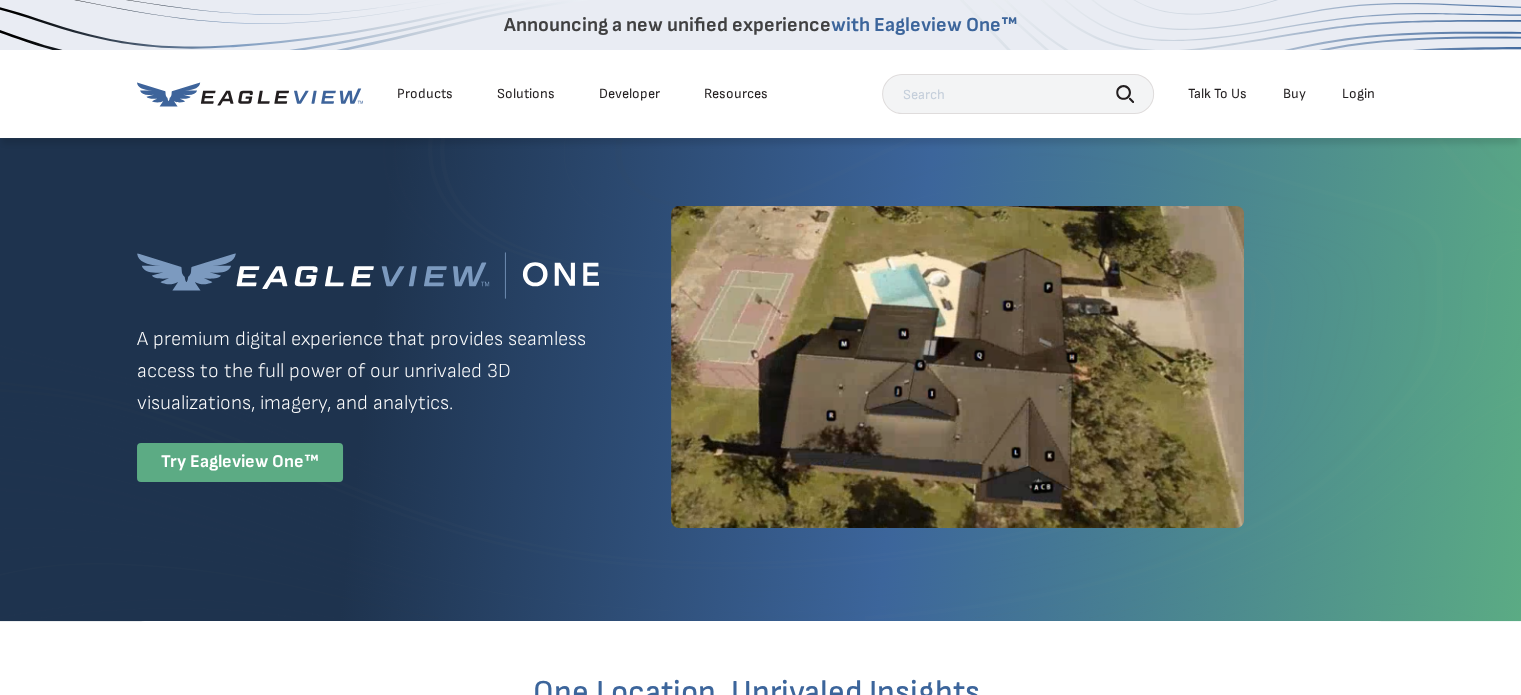 click on "Try Eagleview One™" at bounding box center [240, 462] 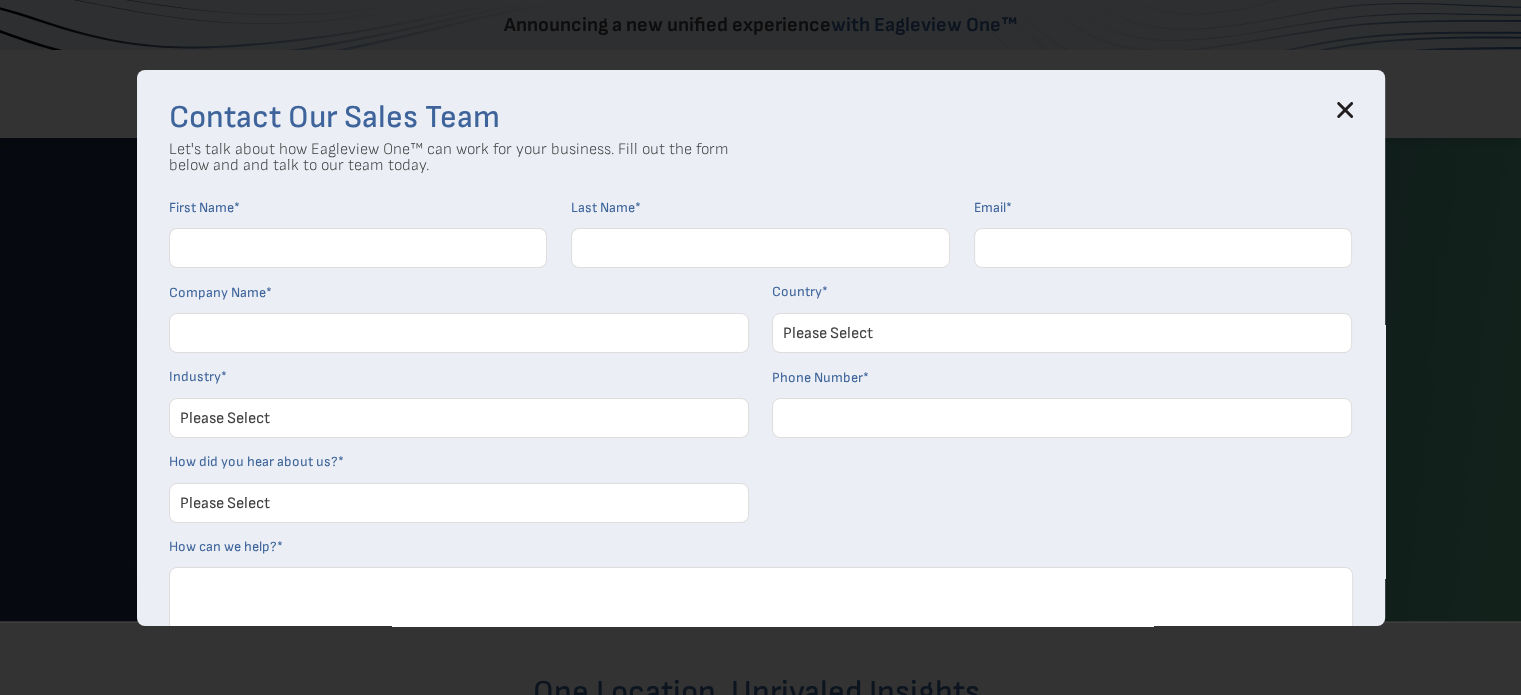 click on "First Name *" at bounding box center [358, 248] 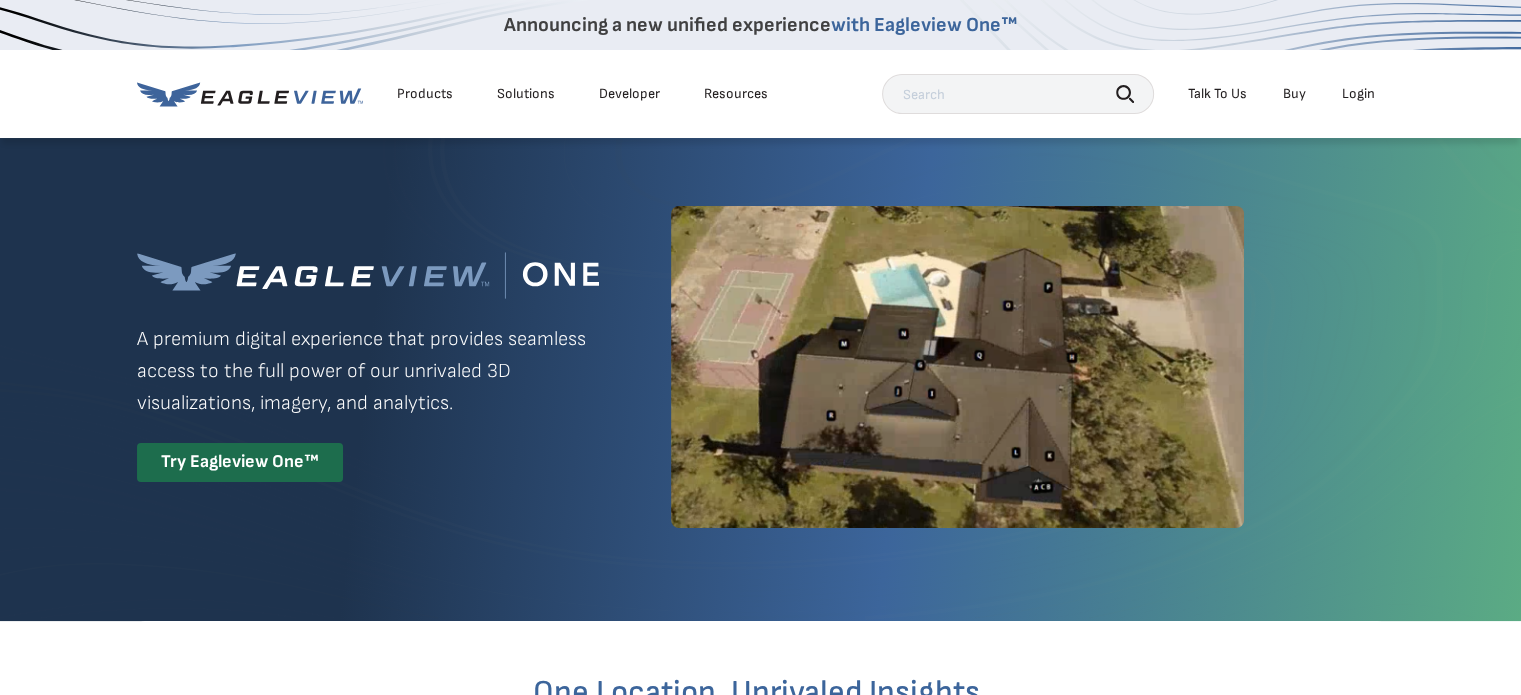 click on "Login" at bounding box center (1358, 94) 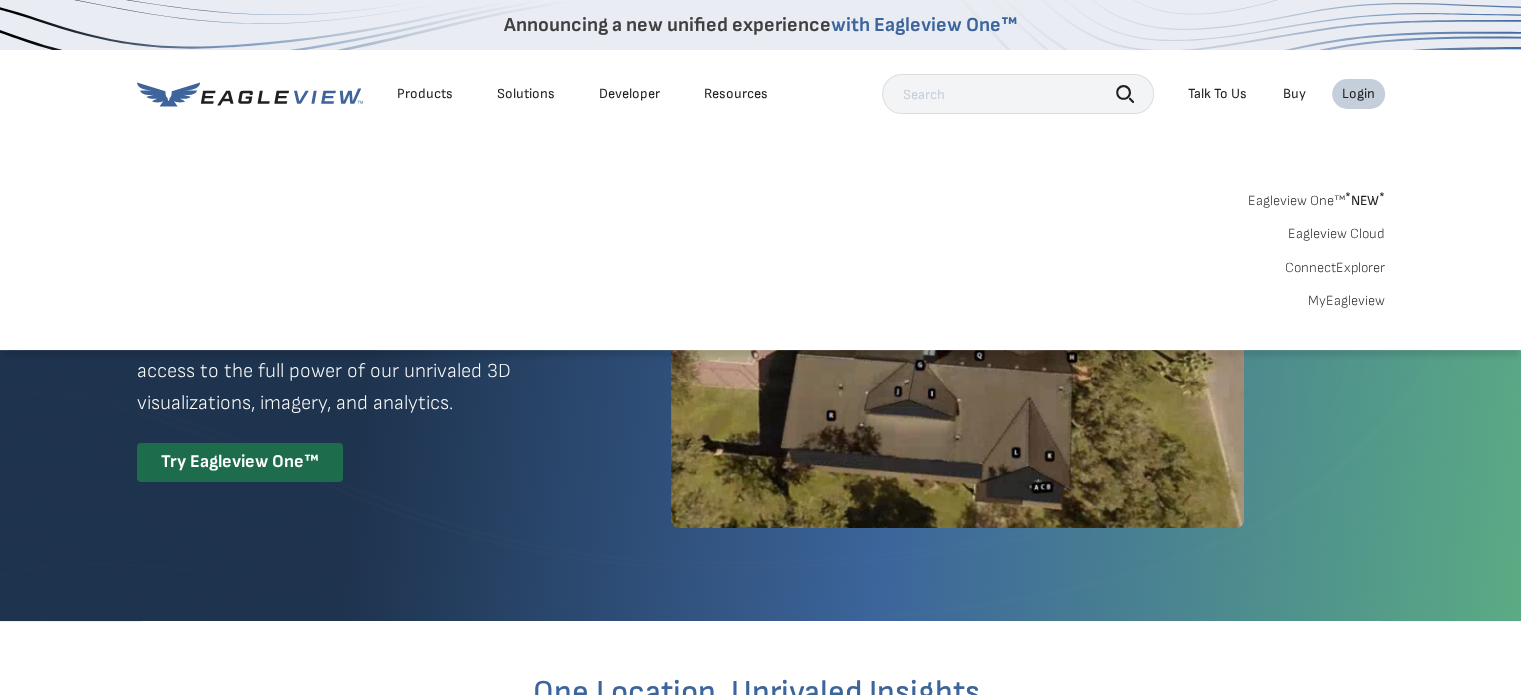 click on "Resources" at bounding box center (736, 94) 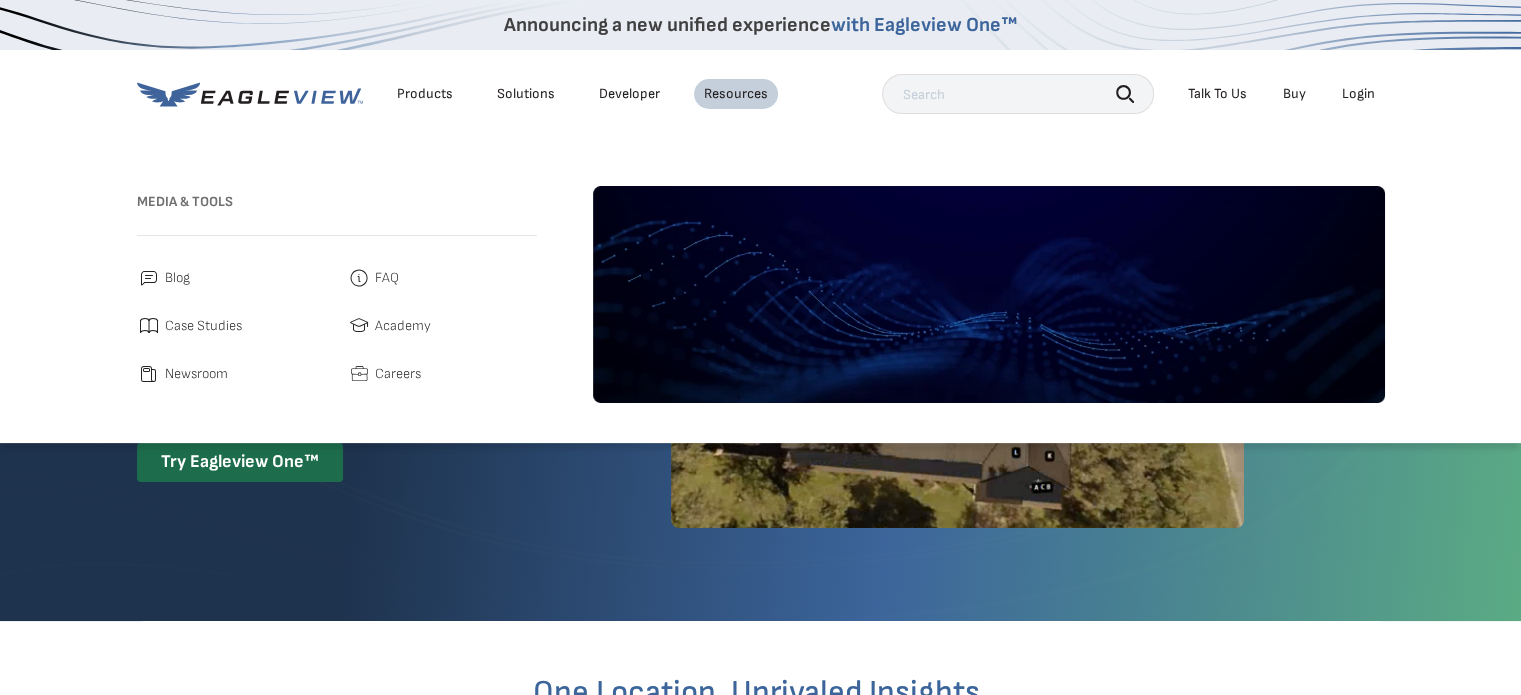 click on "Products" at bounding box center [425, 94] 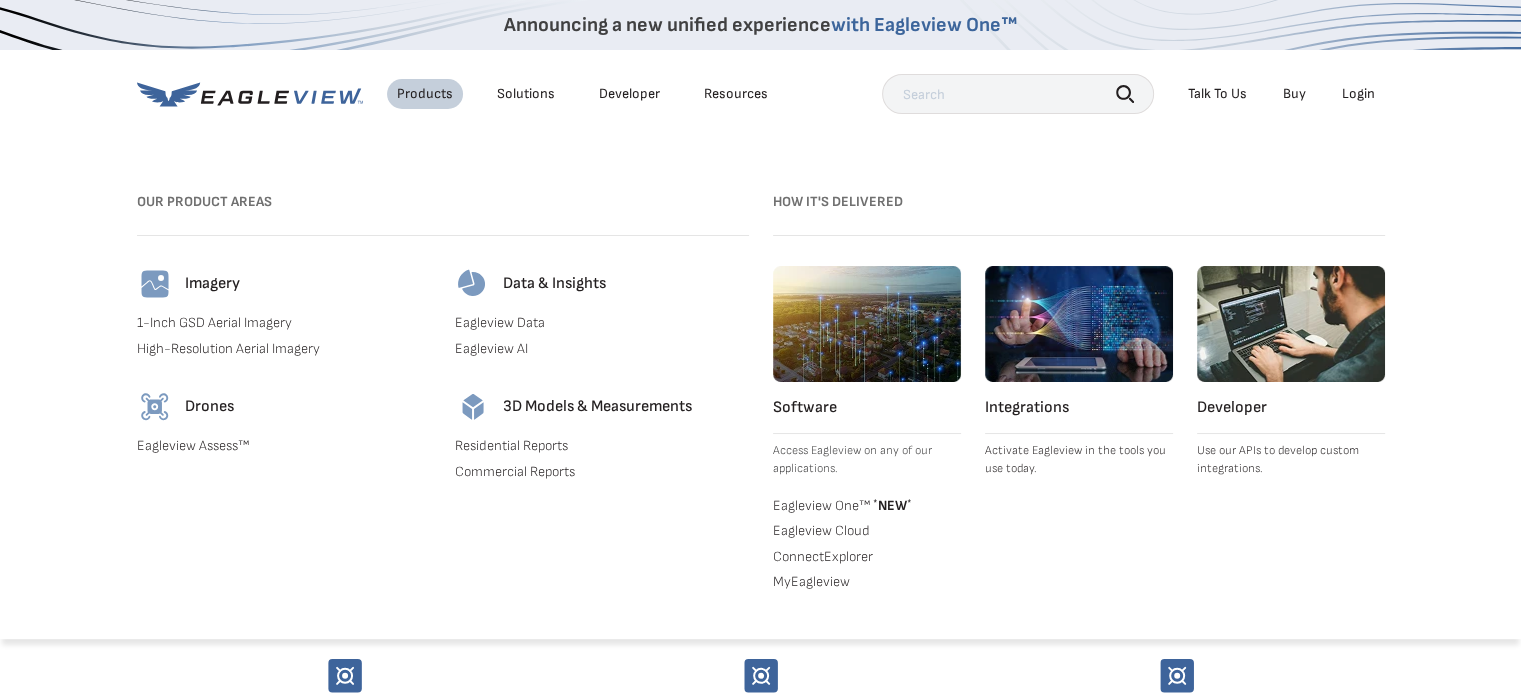 scroll, scrollTop: 0, scrollLeft: 0, axis: both 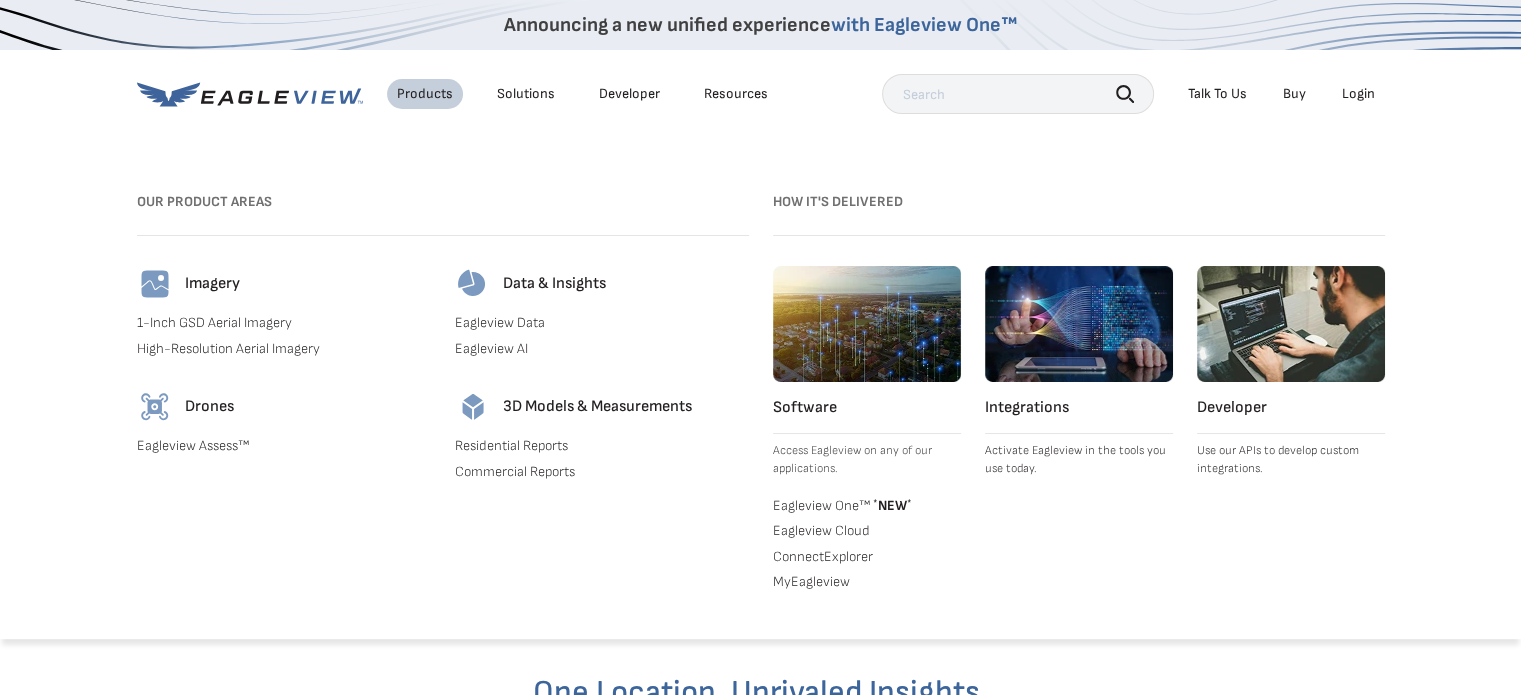 click on "Resources" at bounding box center [736, 94] 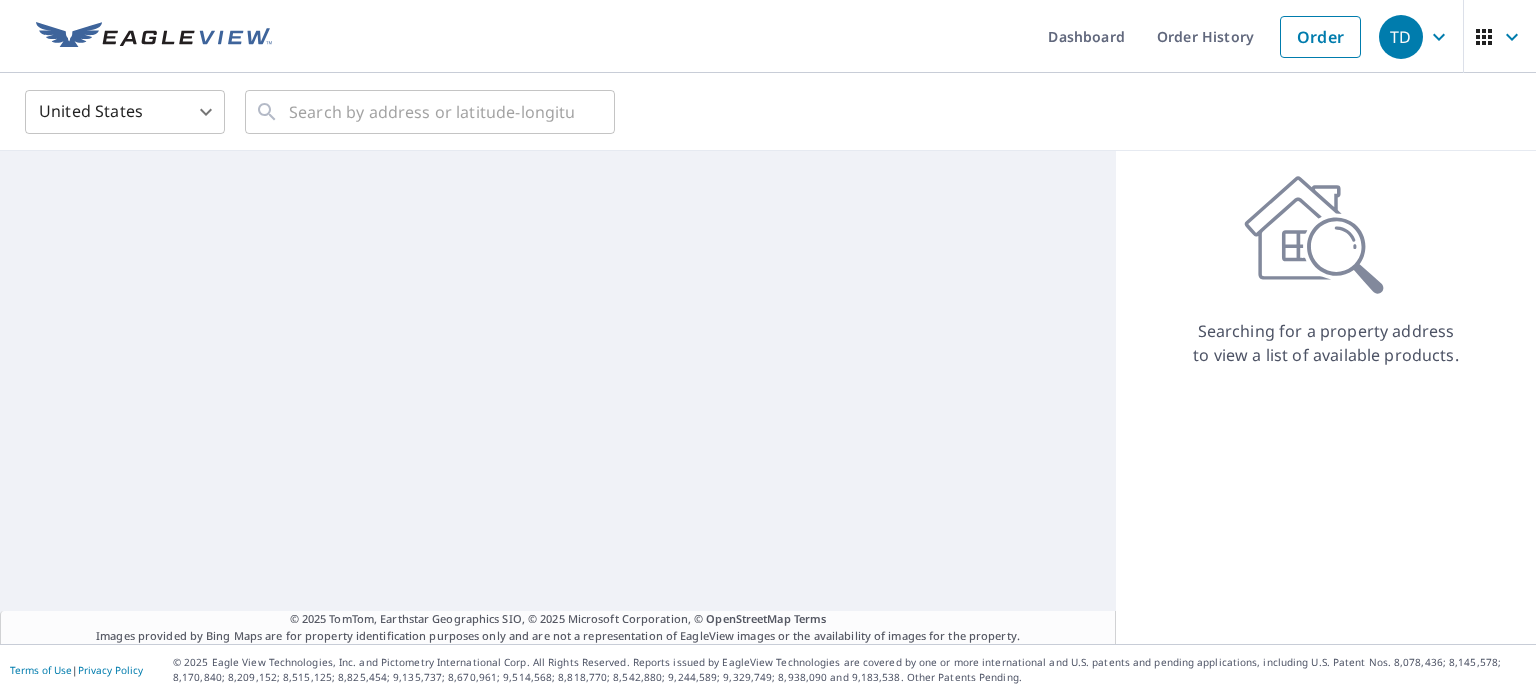 scroll, scrollTop: 0, scrollLeft: 0, axis: both 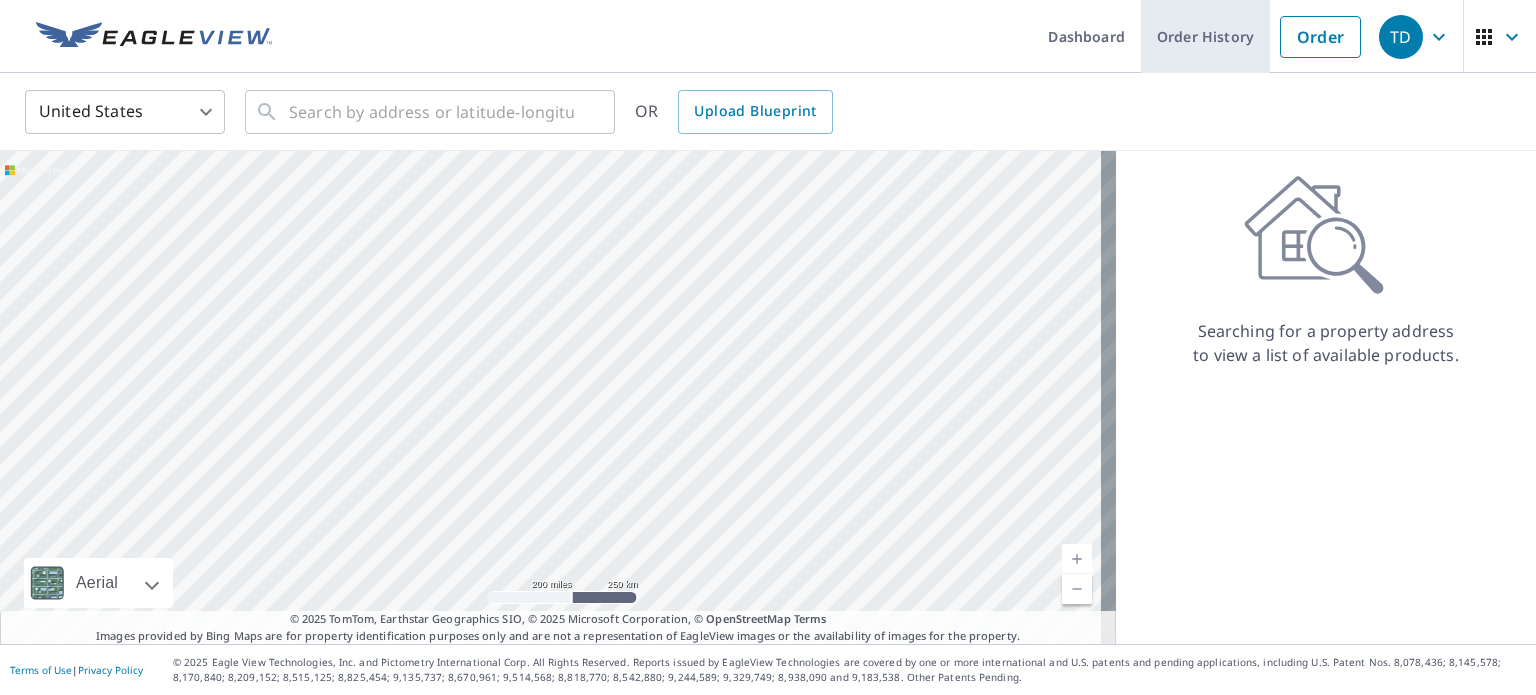 click on "Order History" at bounding box center (1205, 36) 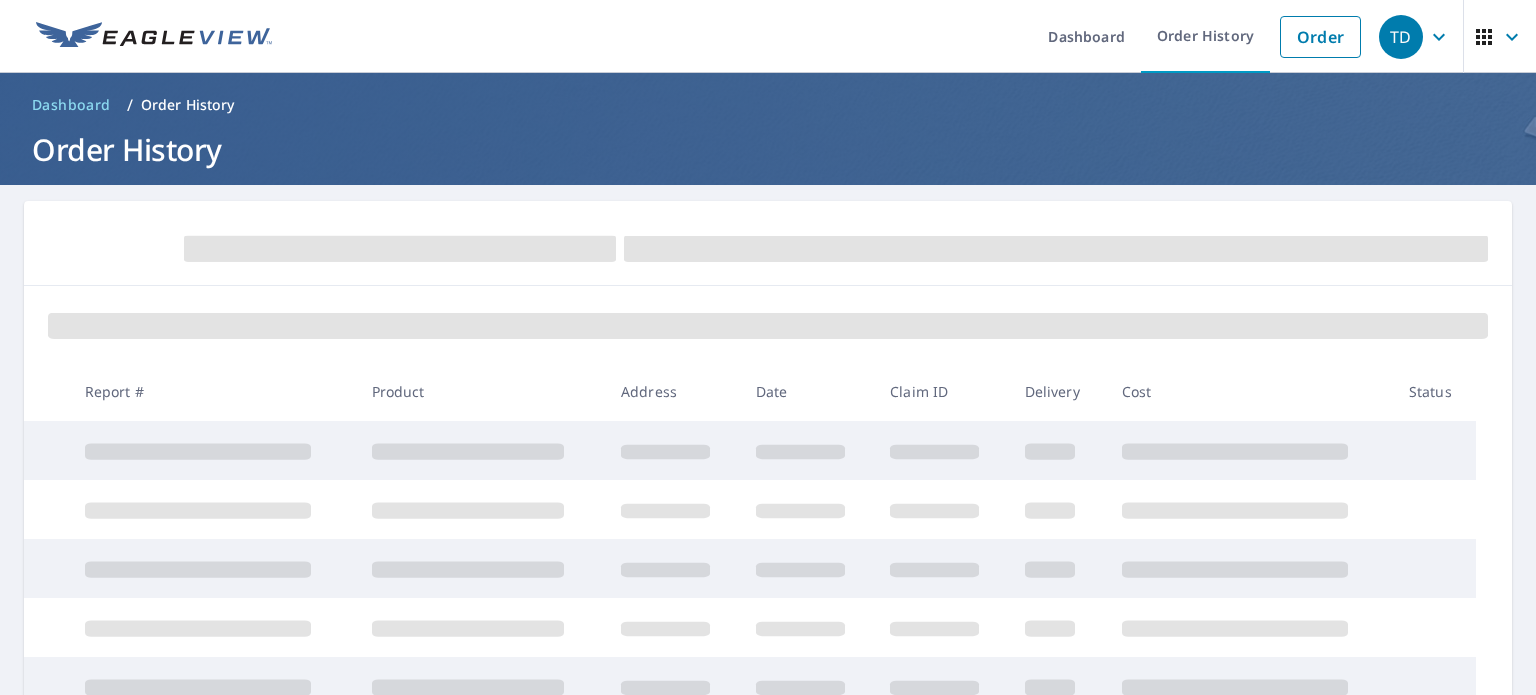 scroll, scrollTop: 200, scrollLeft: 0, axis: vertical 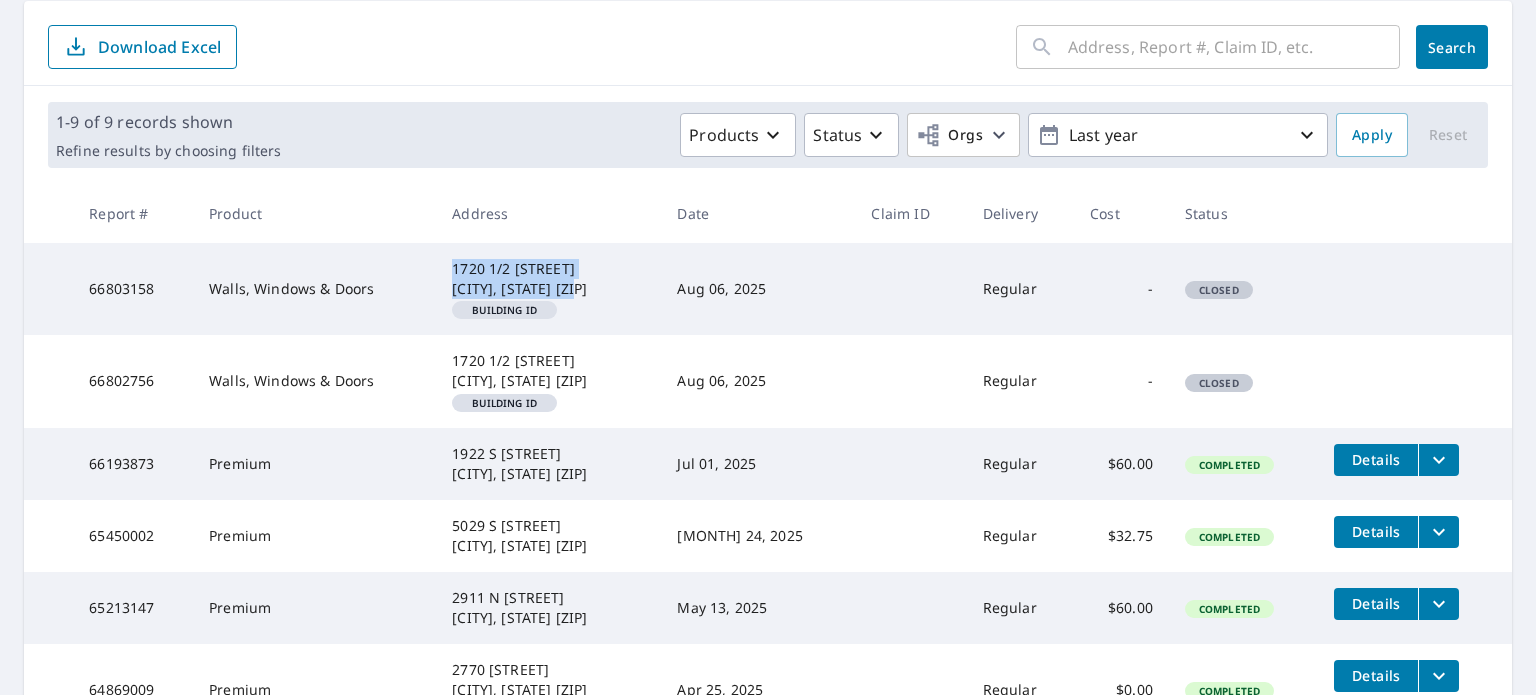 drag, startPoint x: 460, startPoint y: 266, endPoint x: 624, endPoint y: 280, distance: 164.59648 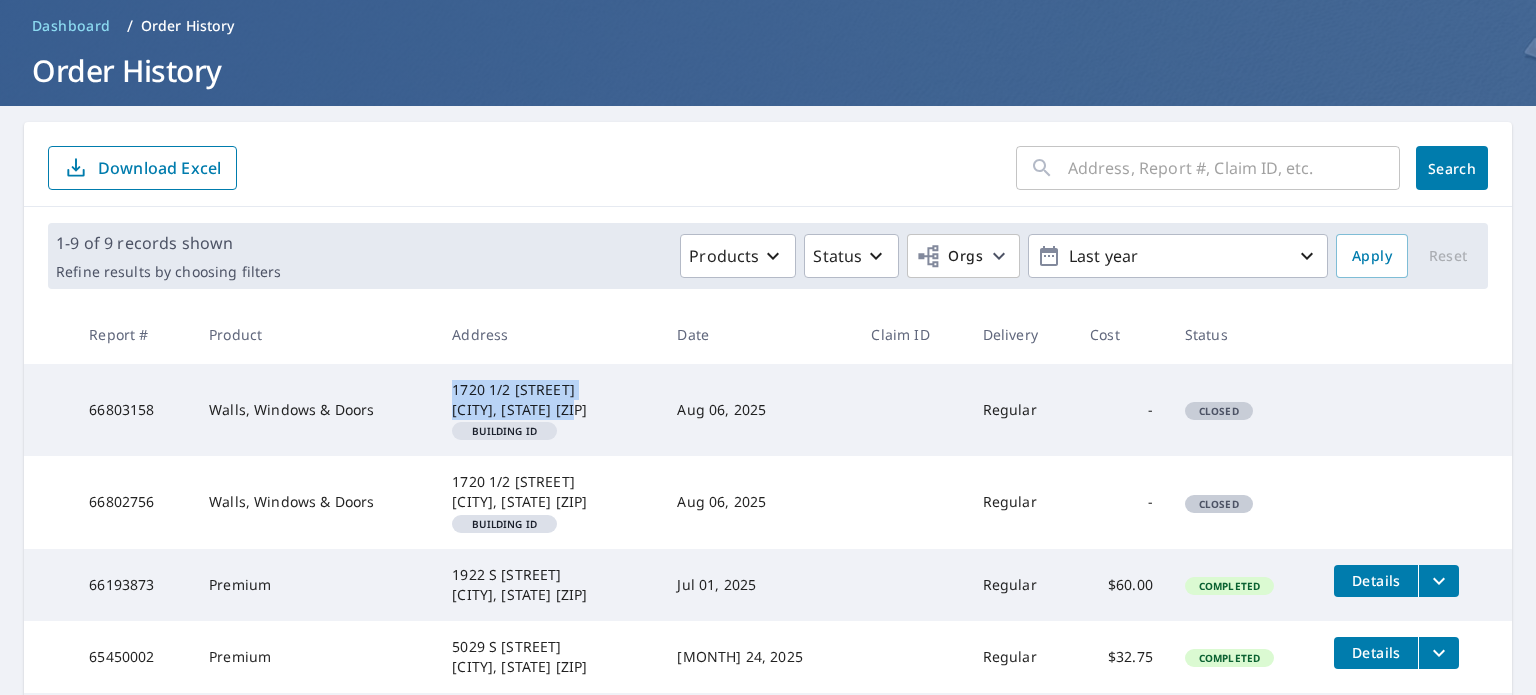 scroll, scrollTop: 0, scrollLeft: 0, axis: both 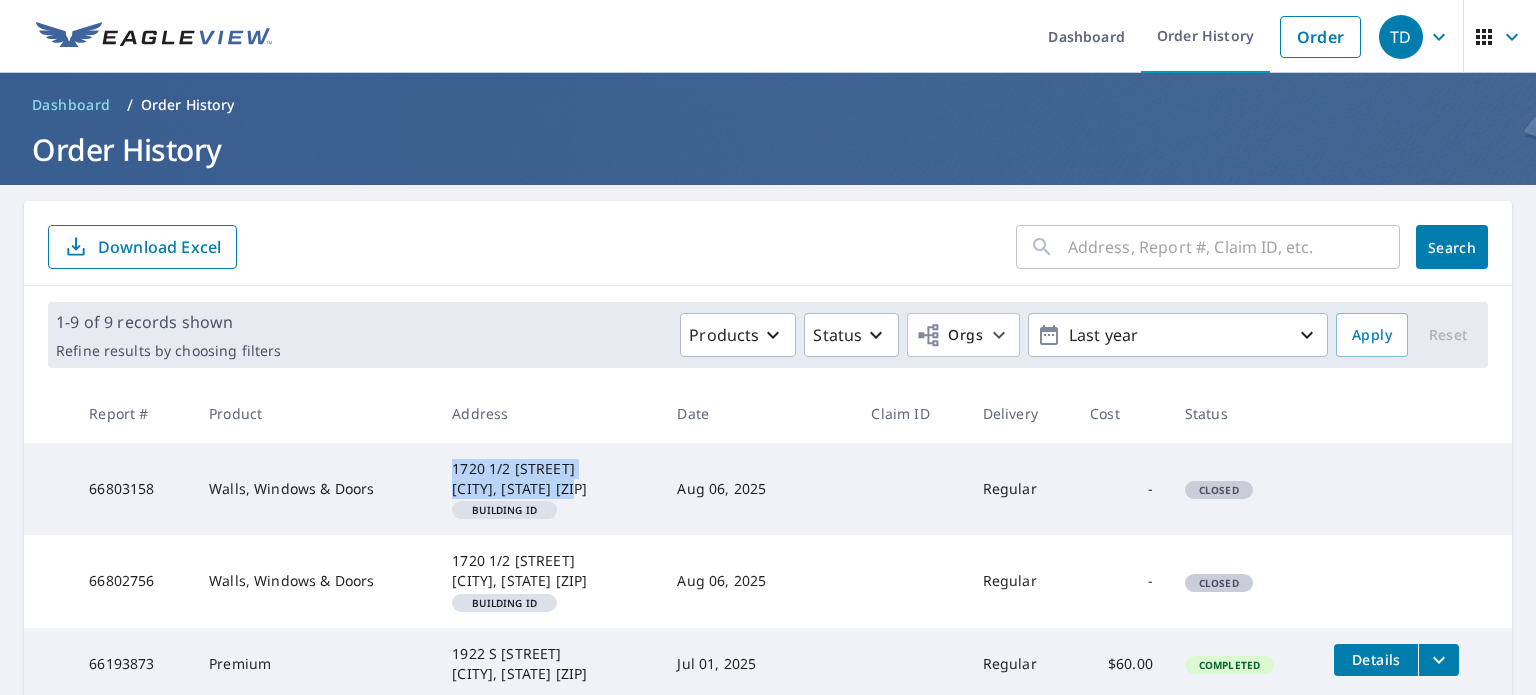 click at bounding box center (1234, 247) 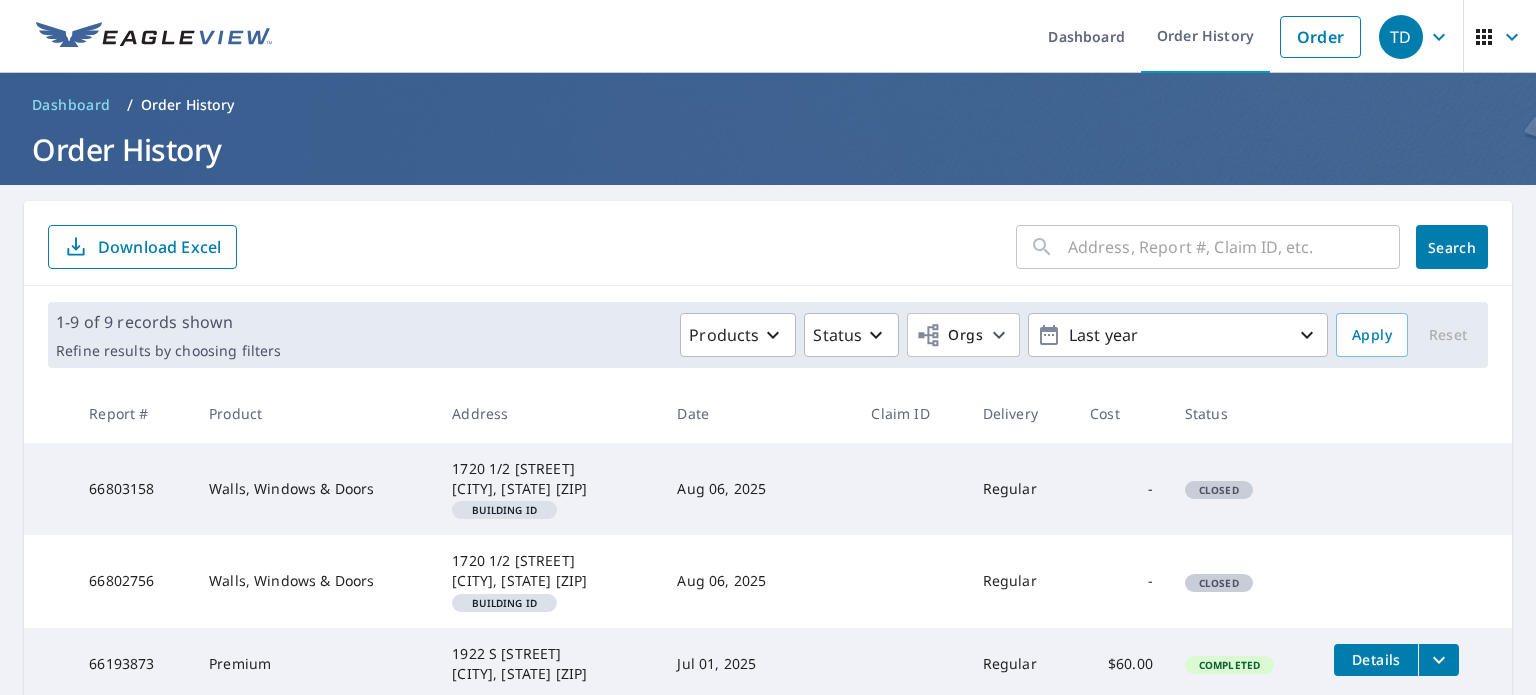 drag, startPoint x: 705, startPoint y: 242, endPoint x: 672, endPoint y: 244, distance: 33.06055 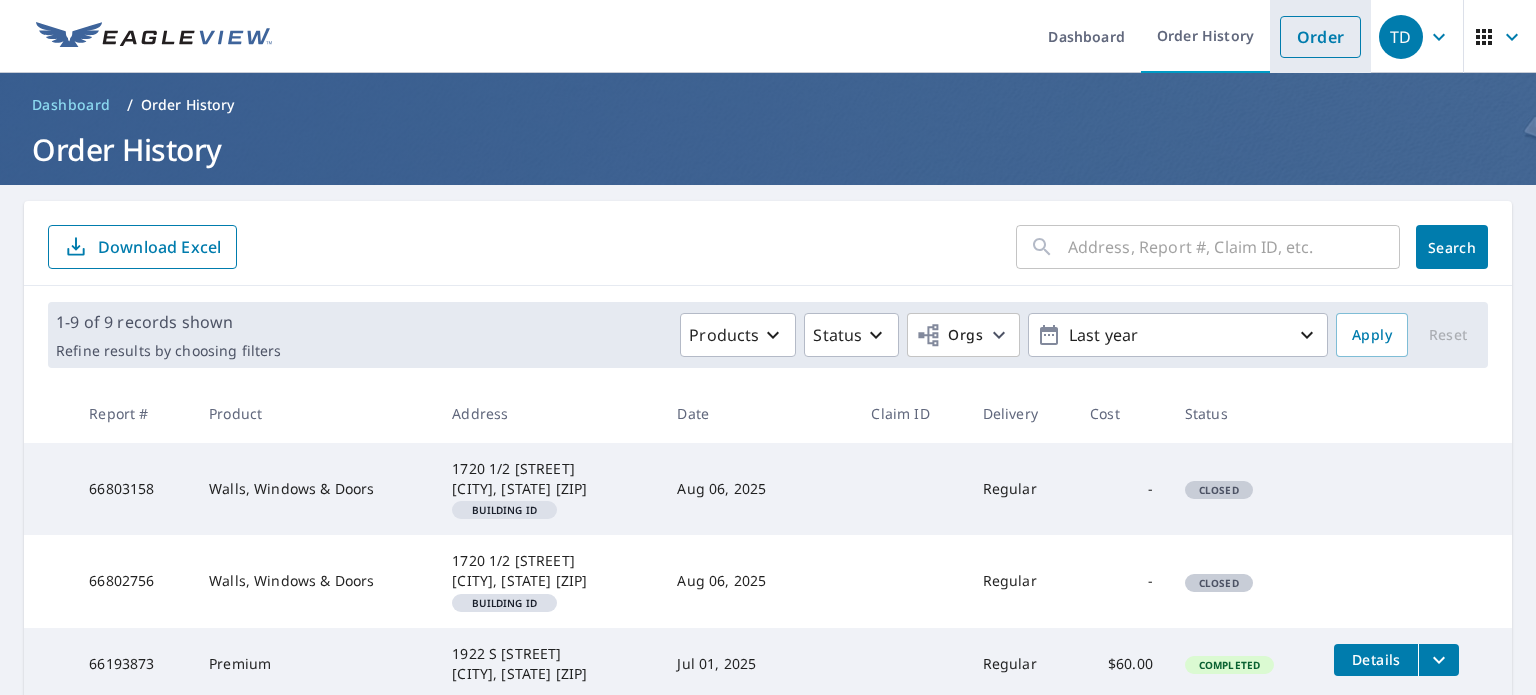 click on "Order" at bounding box center [1320, 37] 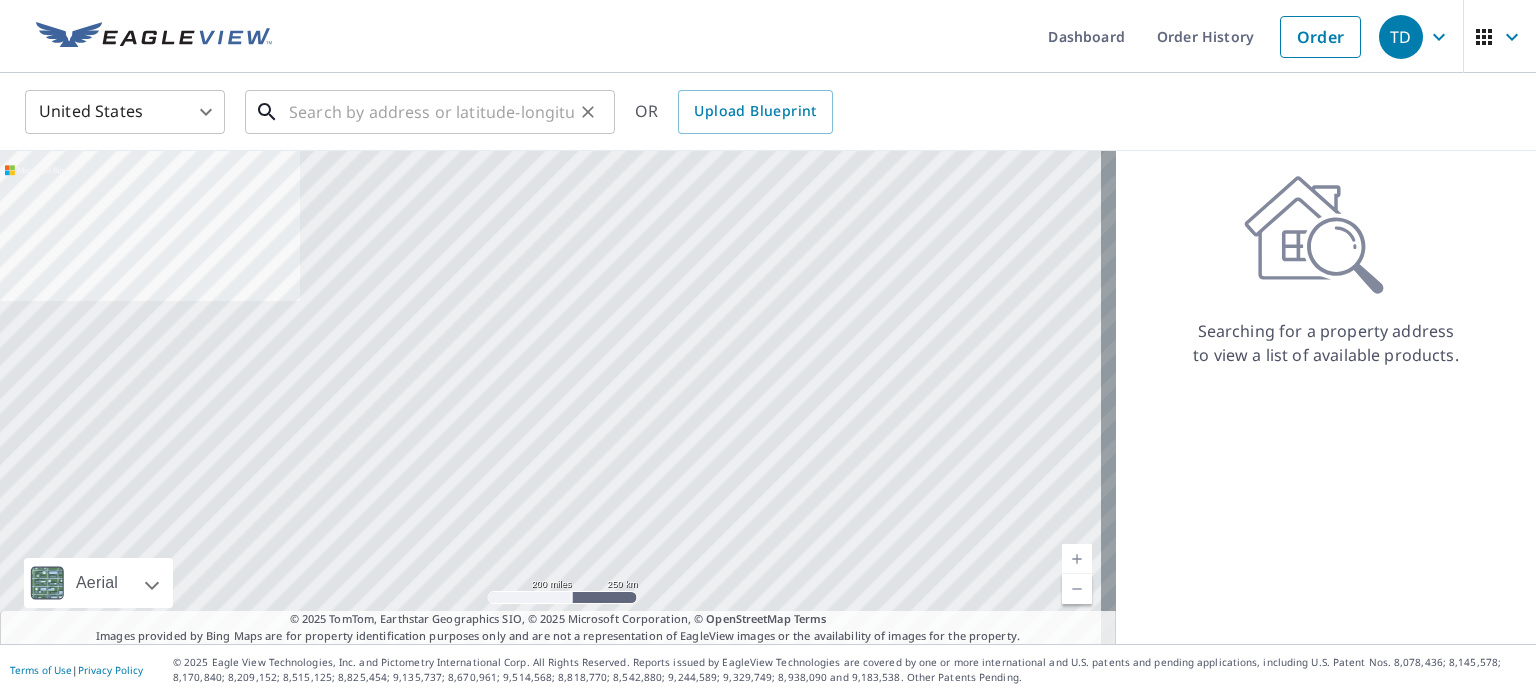 click at bounding box center (431, 112) 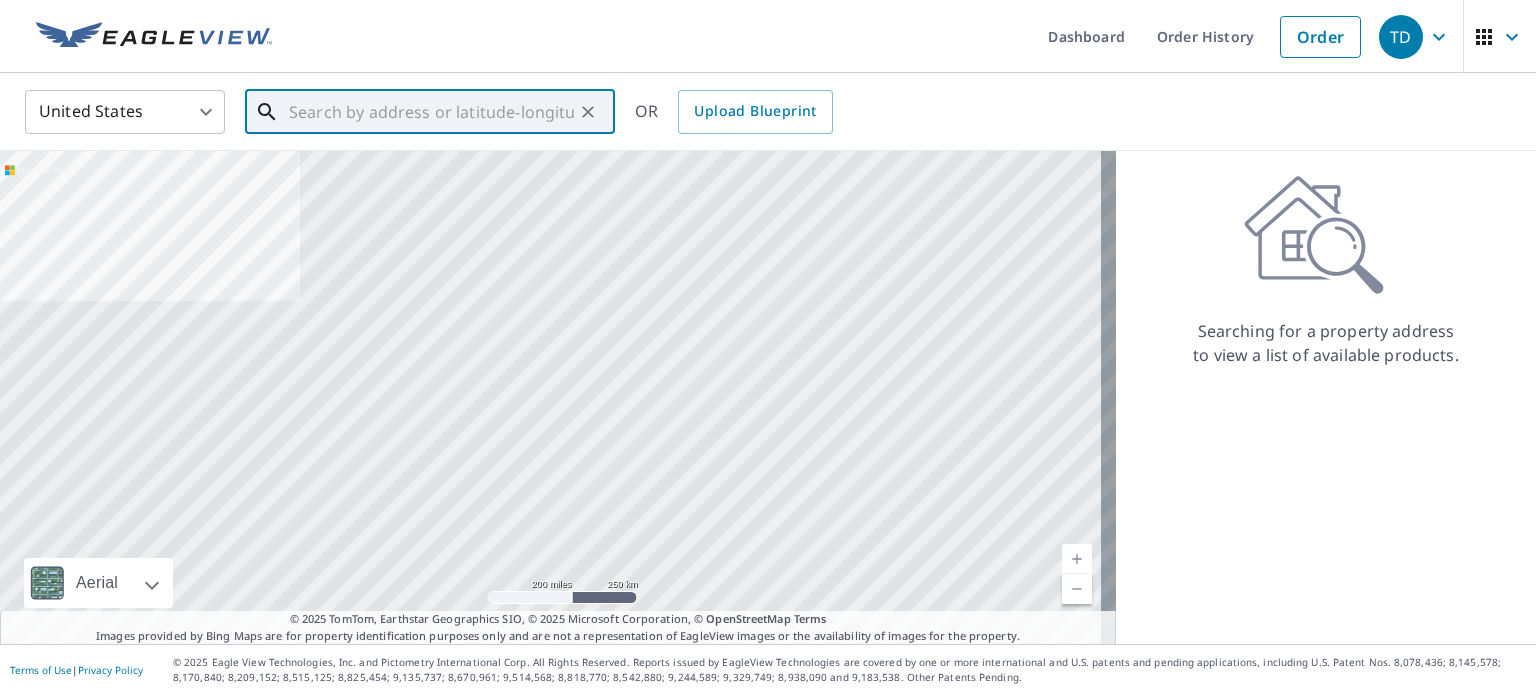 paste on "1720 1/2 [STREET] [CITY], [STATE] [ZIP]" 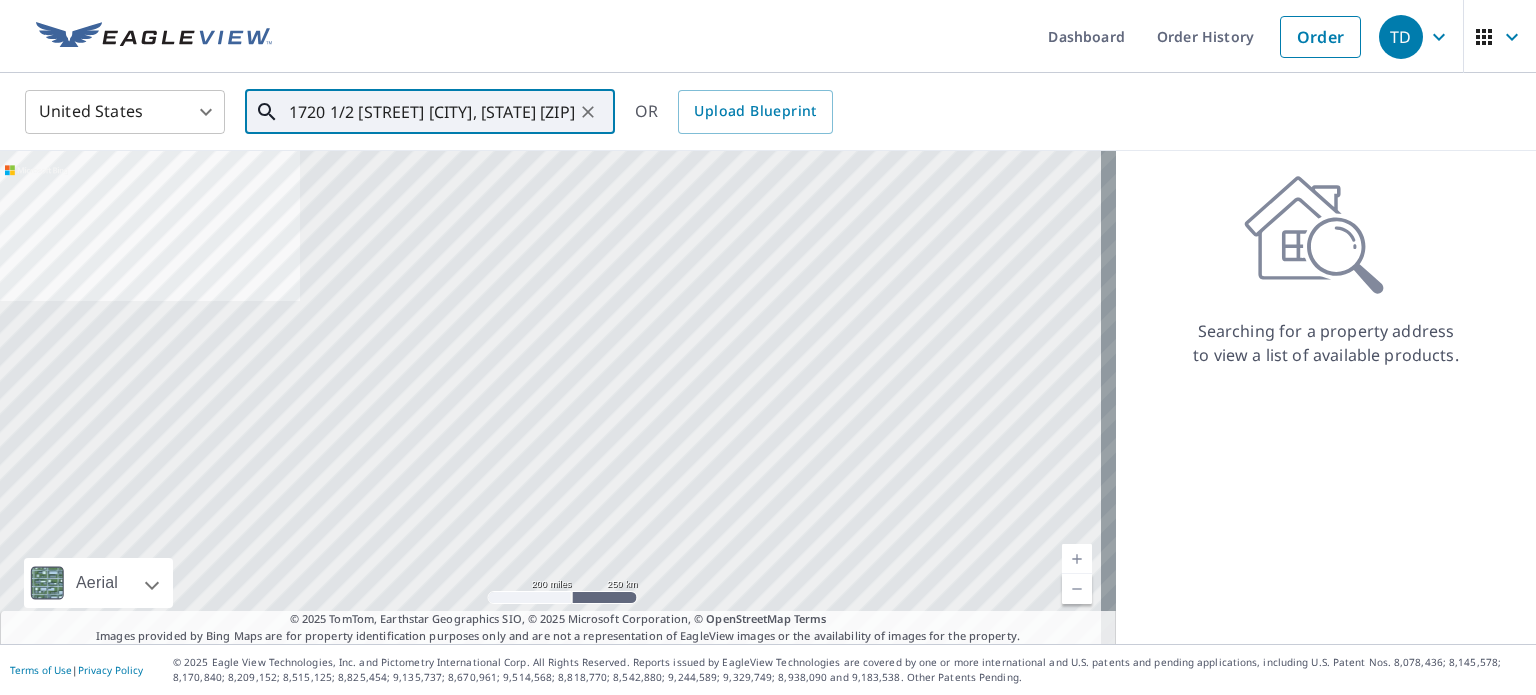 scroll, scrollTop: 0, scrollLeft: 16, axis: horizontal 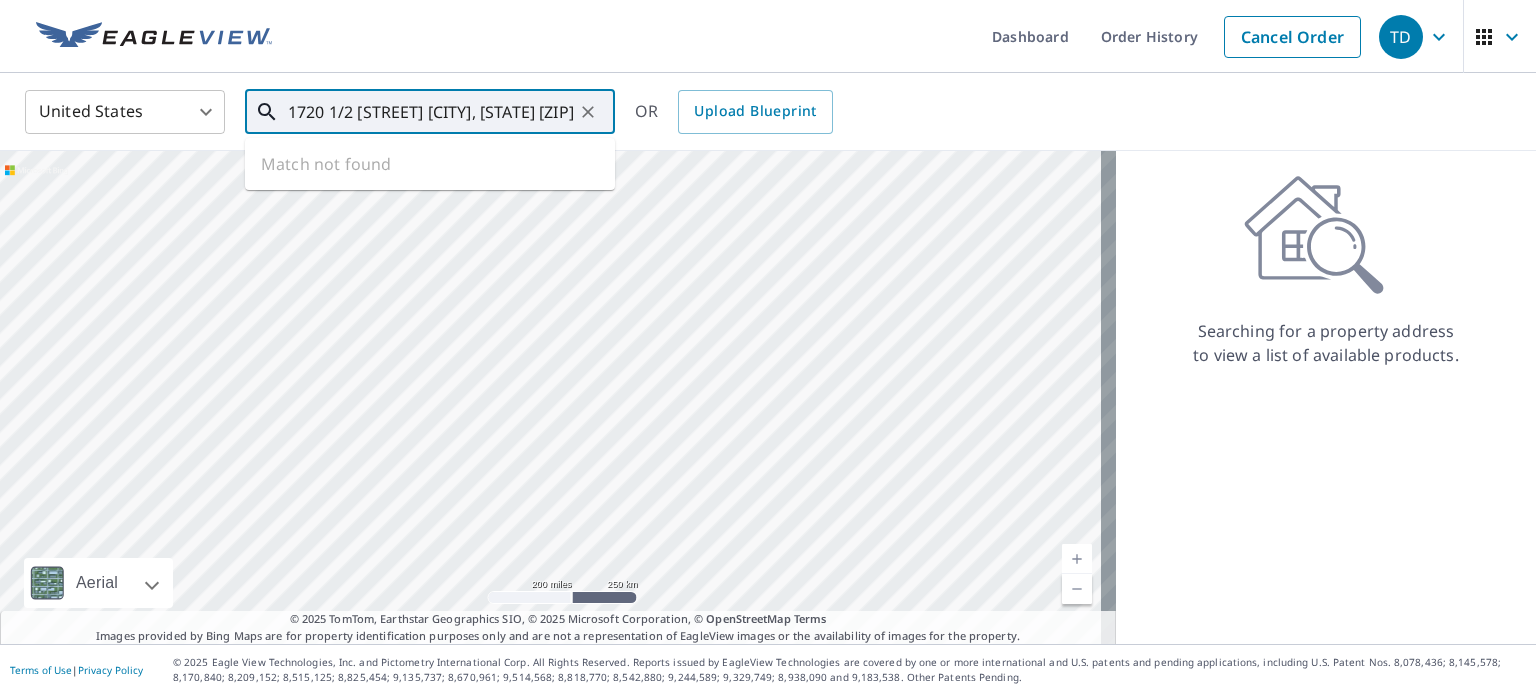 type on "1720 1/2 [STREET] [CITY], [STATE] [ZIP]" 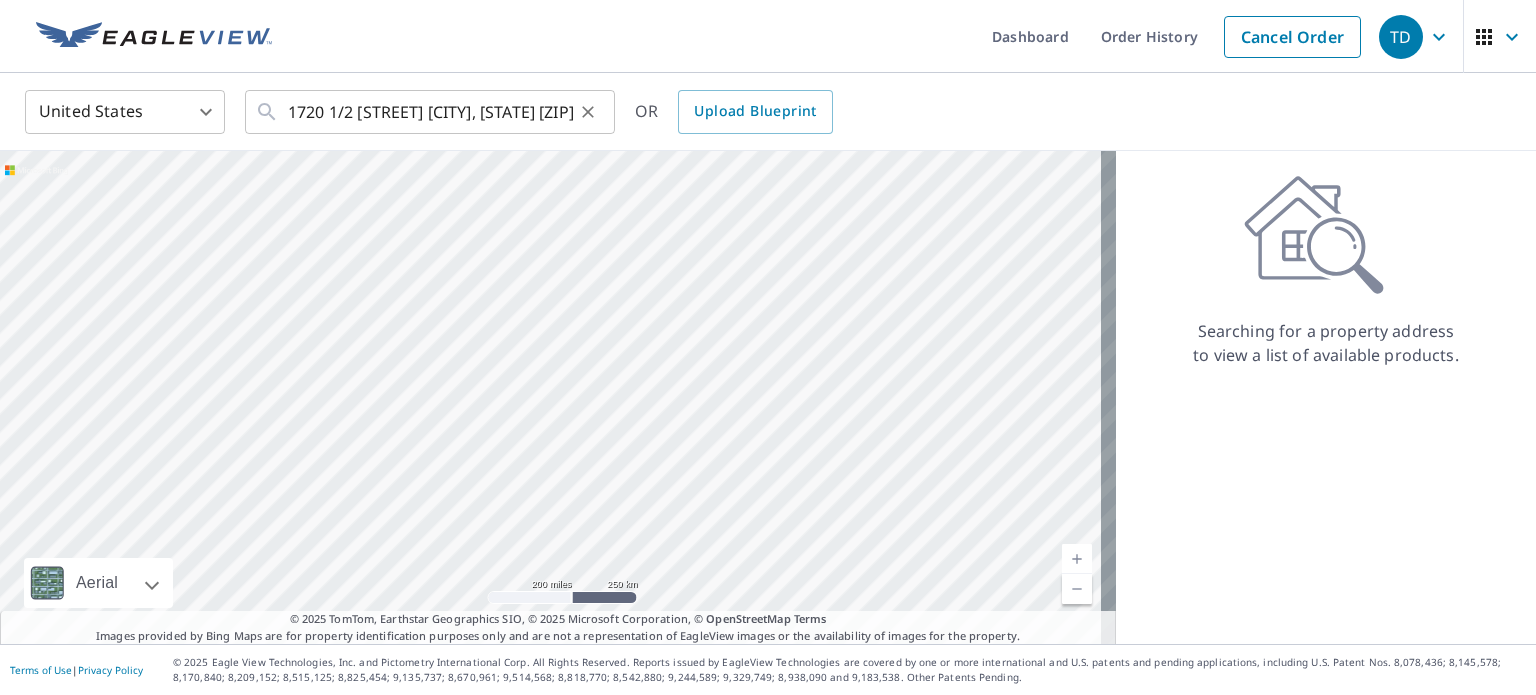 scroll, scrollTop: 0, scrollLeft: 0, axis: both 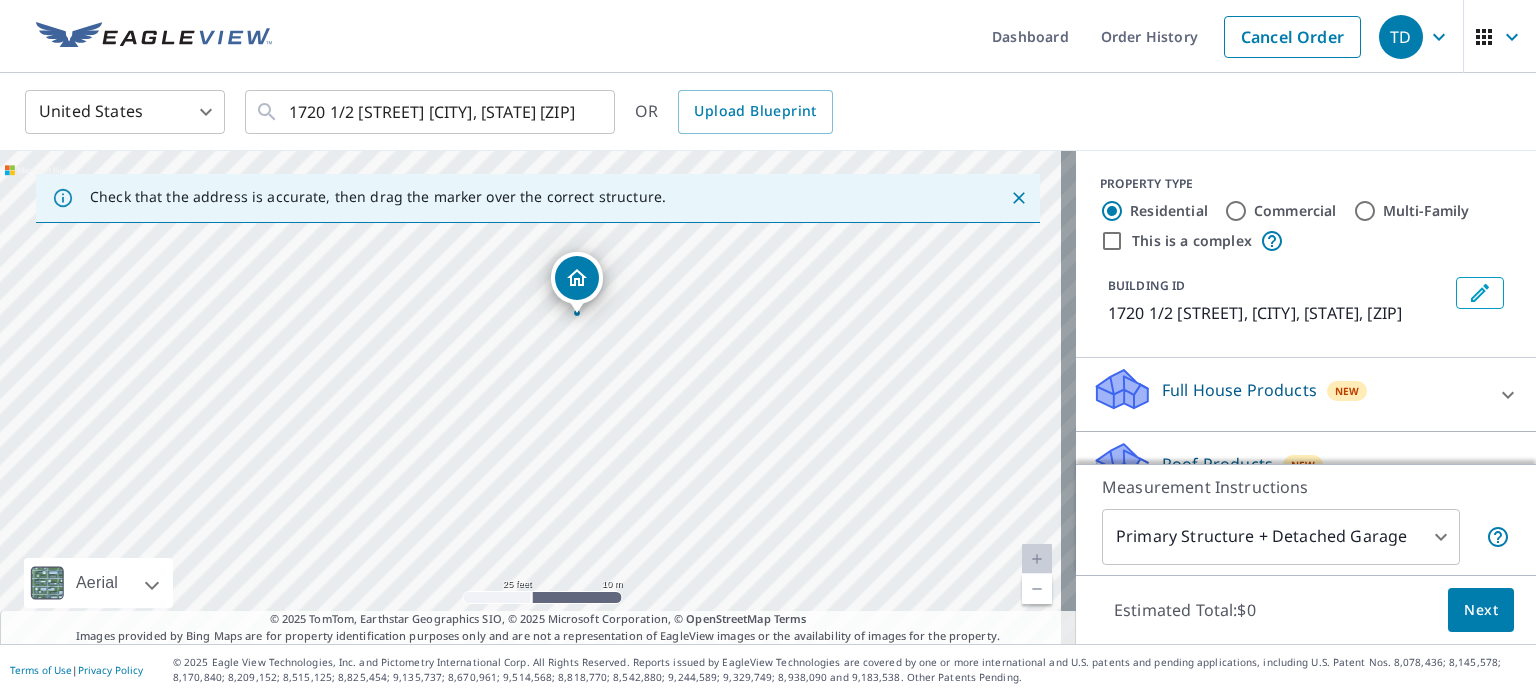 drag, startPoint x: 497, startPoint y: 489, endPoint x: 613, endPoint y: 366, distance: 169.07098 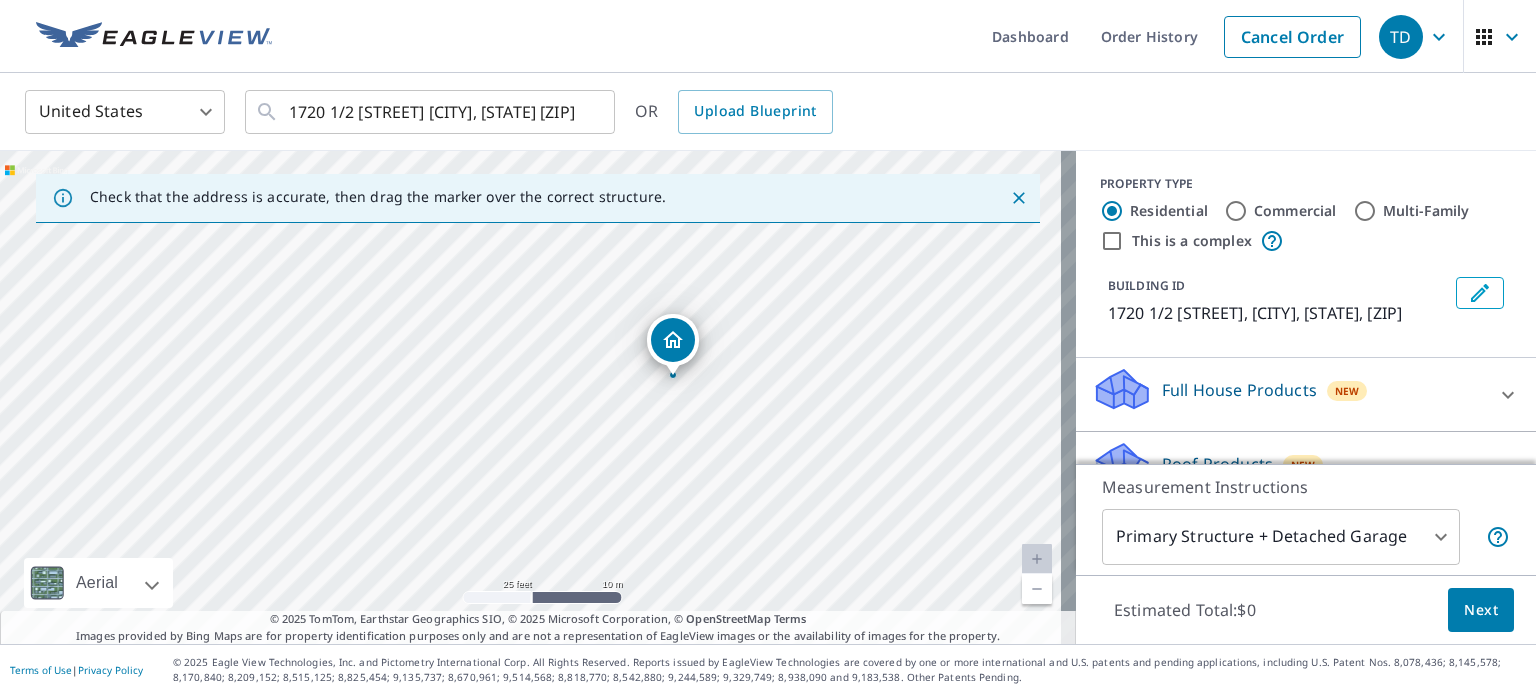 drag, startPoint x: 602, startPoint y: 335, endPoint x: 700, endPoint y: 397, distance: 115.965515 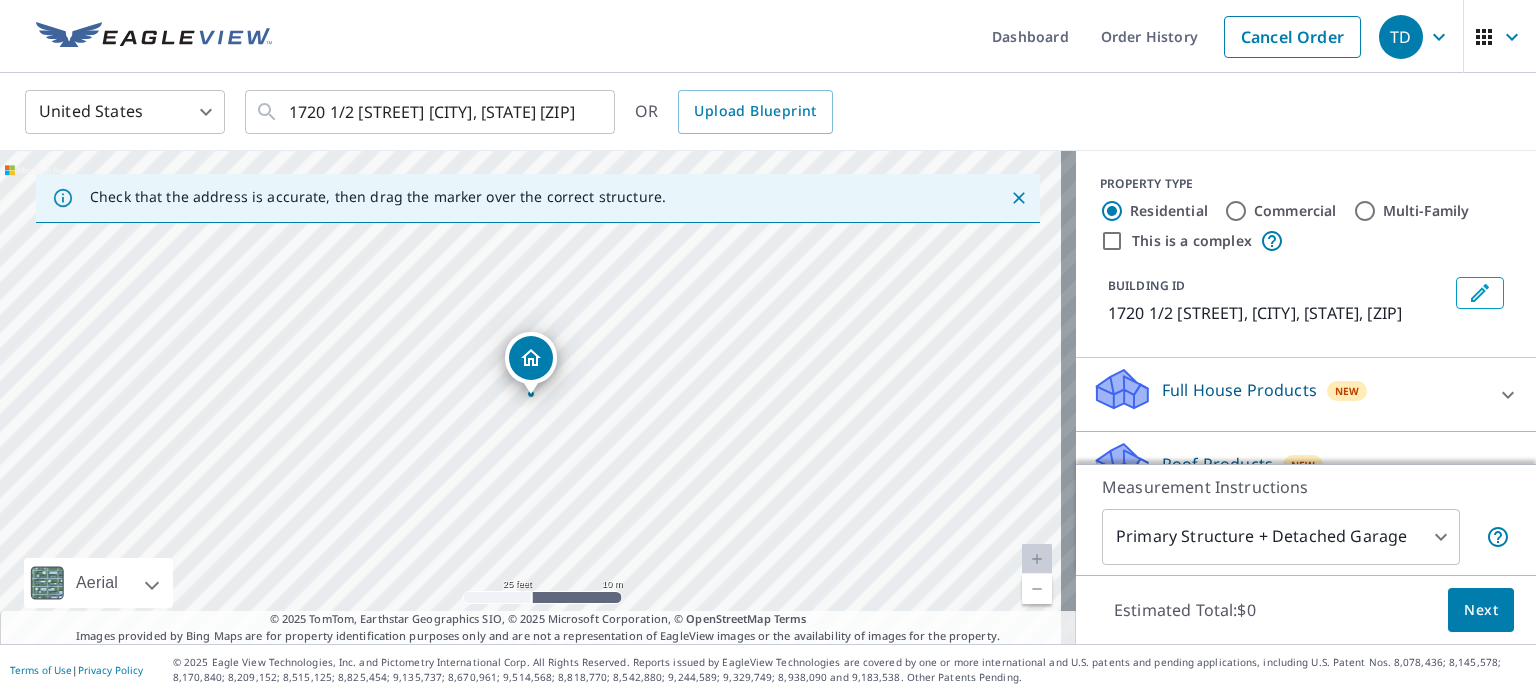 click on "1720 1/2 [STREET] [CITY], [STATE] [ZIP]" at bounding box center (538, 397) 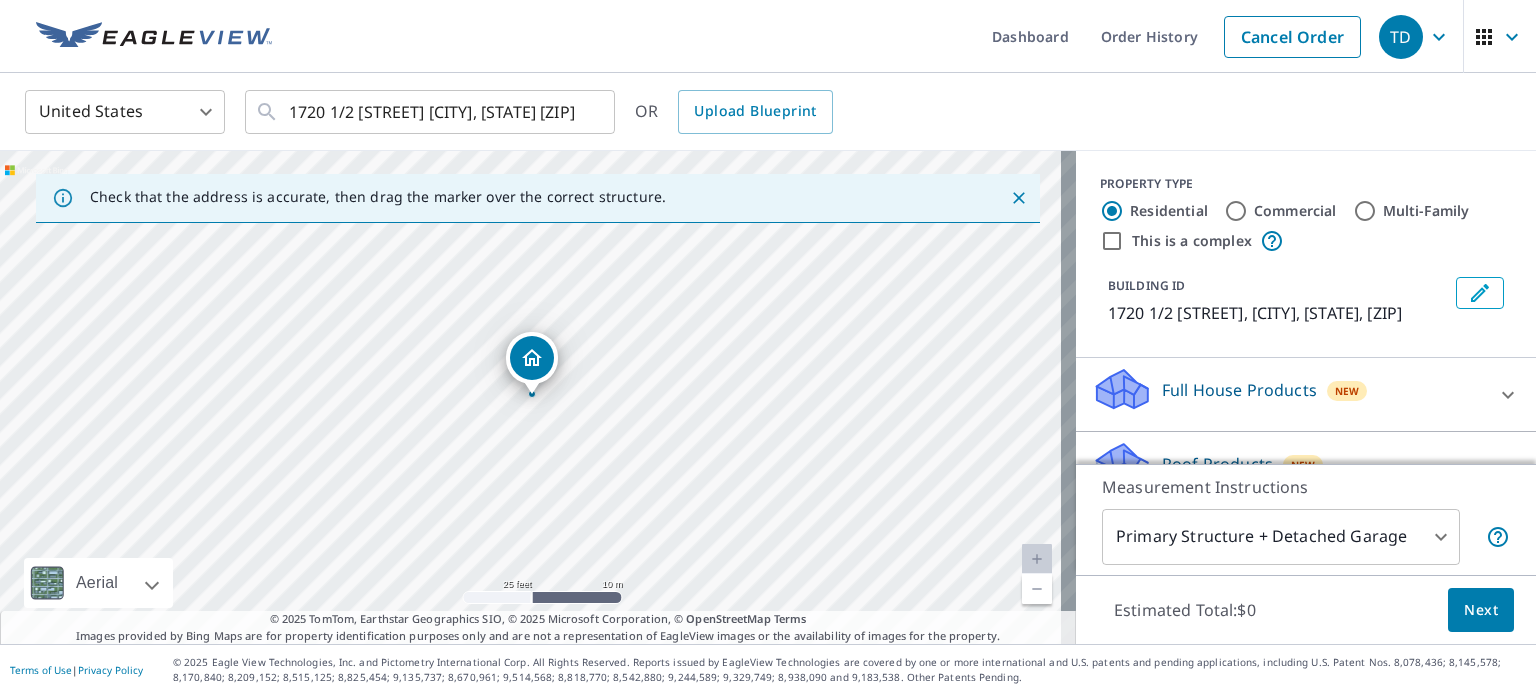 click on "1720 1/2 [STREET] [CITY], [STATE] [ZIP]" at bounding box center (538, 397) 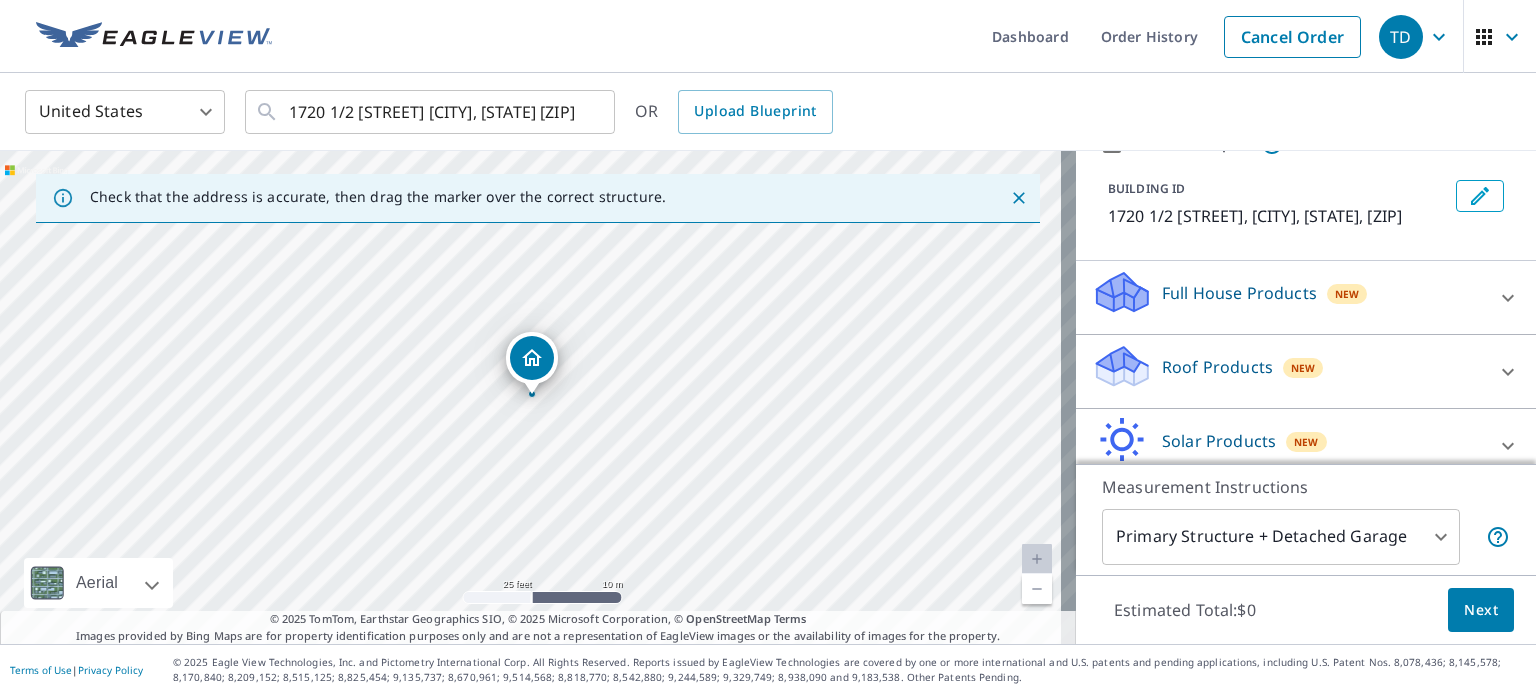 scroll, scrollTop: 188, scrollLeft: 0, axis: vertical 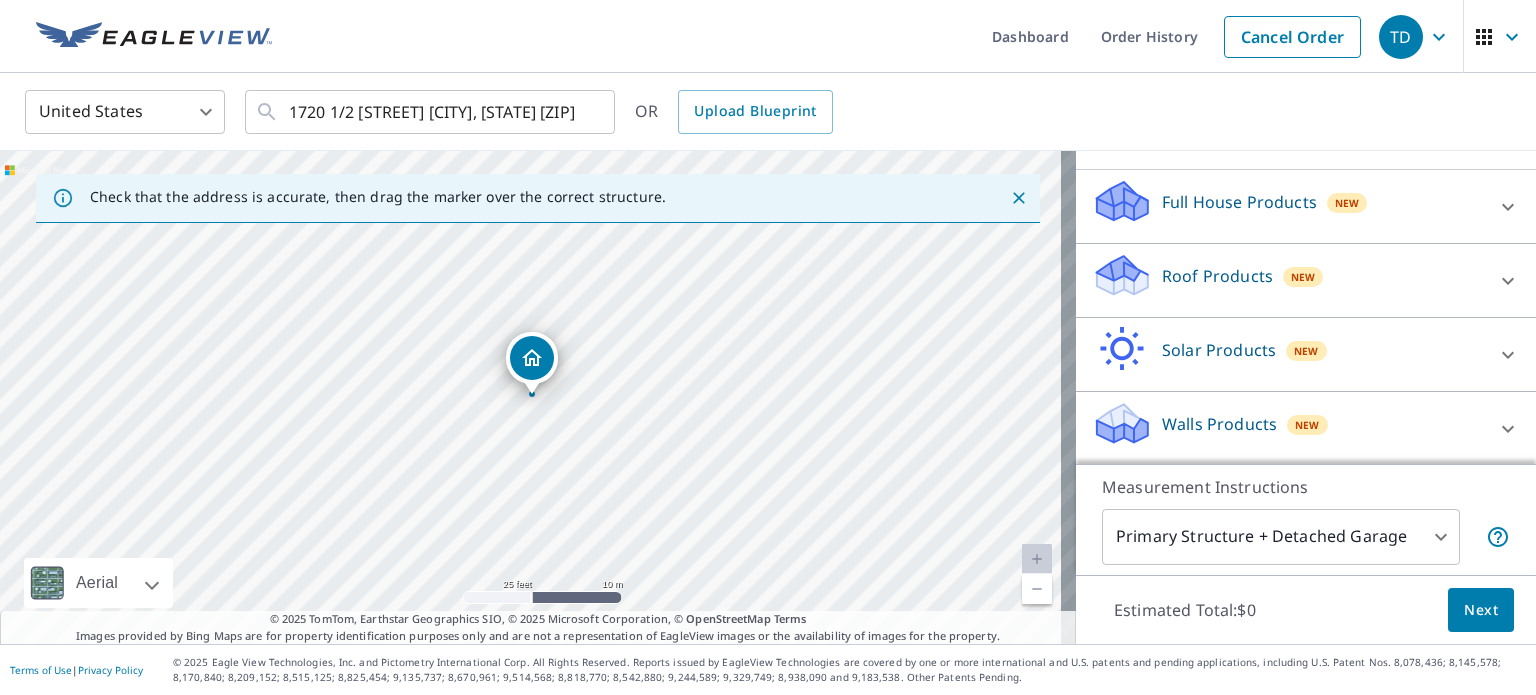 click on "Walls Products" at bounding box center [1219, 424] 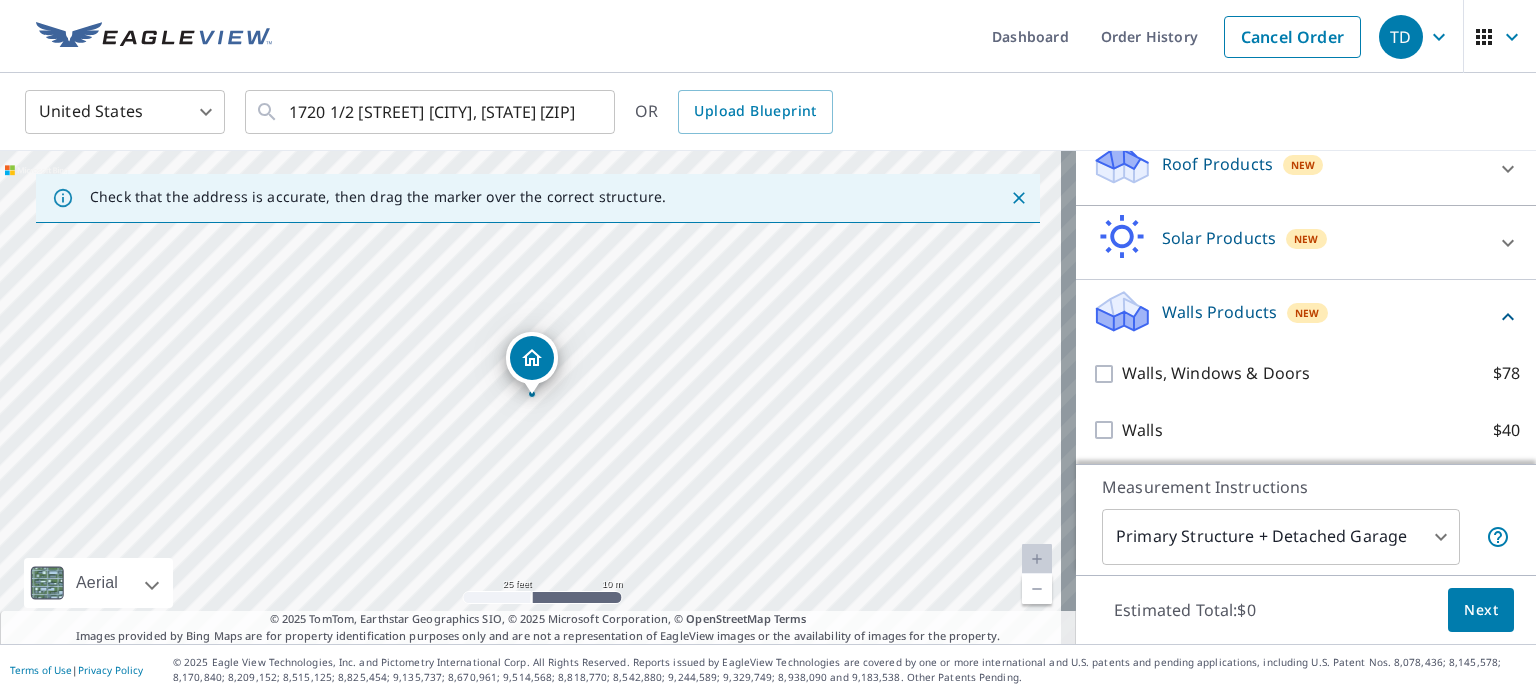 scroll, scrollTop: 301, scrollLeft: 0, axis: vertical 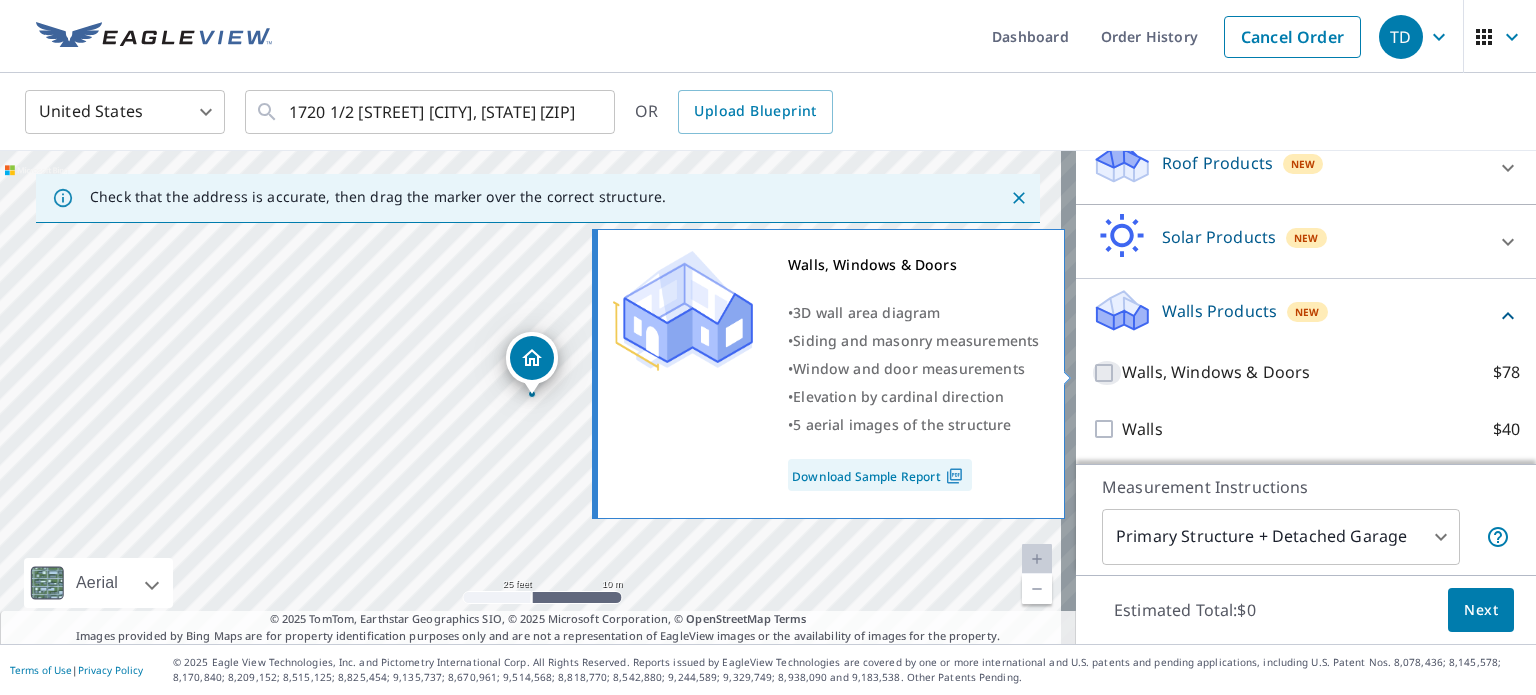 click on "Walls, Windows & Doors $78" at bounding box center (1107, 373) 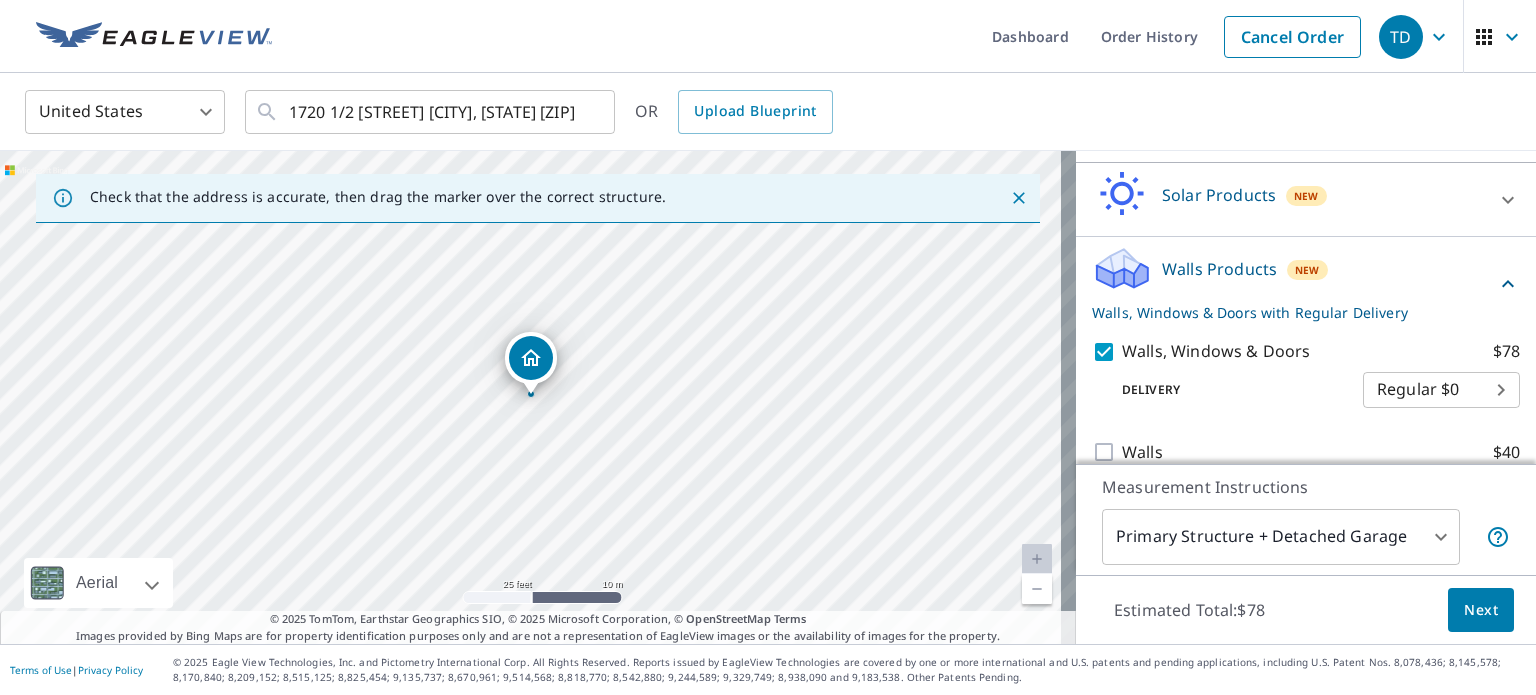 scroll, scrollTop: 366, scrollLeft: 0, axis: vertical 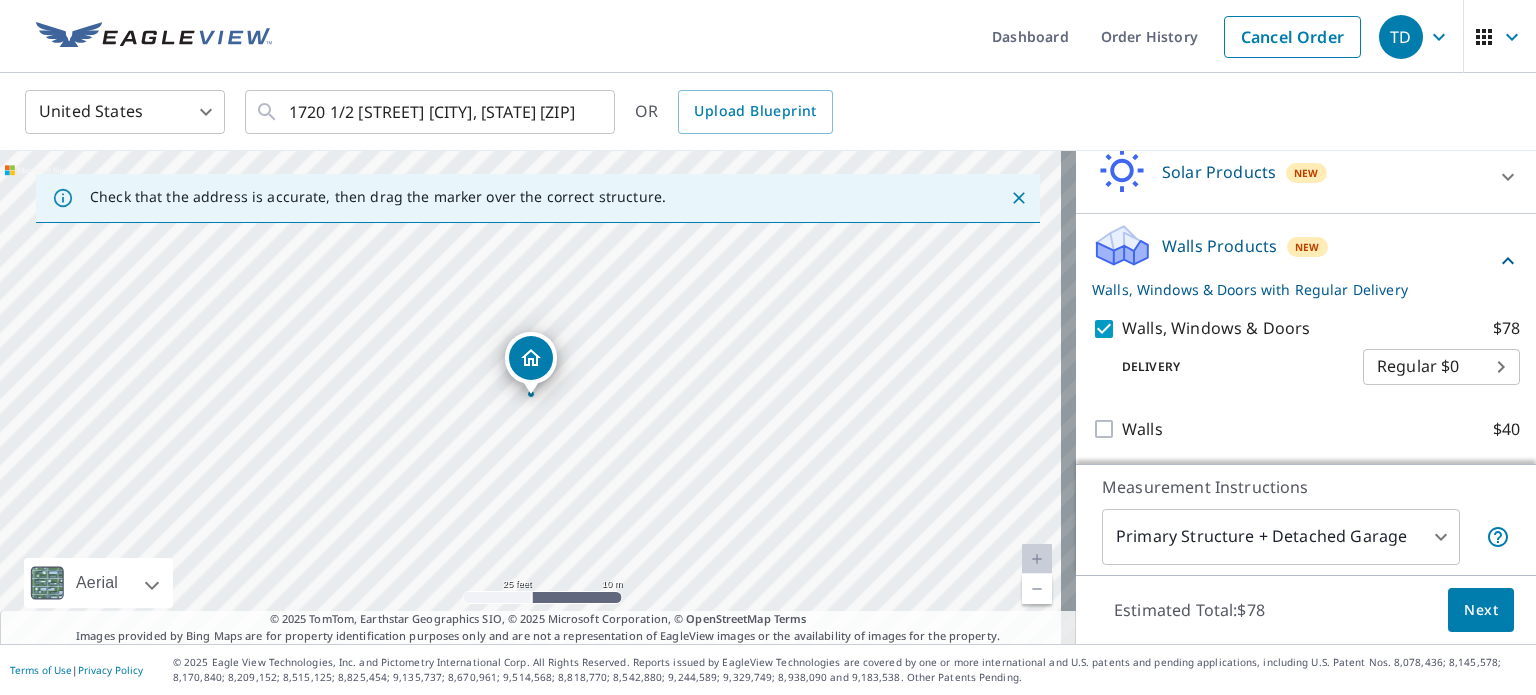 click on "TD TD
Dashboard Order History Cancel Order TD United States US ​ 1720 1/2 [STREET] [CITY], [STATE] [ZIP] ​ OR Upload Blueprint Check that the address is accurate, then drag the marker over the correct structure. 1720 1/2 [STREET] [CITY], [STATE] [ZIP] Aerial Road A standard road map Aerial A detailed look from above Labels Labels 25 feet 10 m © 2025 TomTom, © Vexcel Imaging, © 2025 Microsoft Corporation,  © OpenStreetMap Terms © 2025 TomTom, Earthstar Geographics SIO, © 2025 Microsoft Corporation, ©   OpenStreetMap   Terms Images provided by Bing Maps are for property identification purposes only and are not a representation of EagleView images or the availability of images for the property. PROPERTY TYPE Residential Commercial Multi-Family This is a complex BUILDING ID 1720 1/2 [STREET], [CITY], [STATE], [ZIP] Full House Products New Full House™ $105 Roof Products New Premium $32.75 - $87 Gutter $13.75 Bid Perfect™ $18 Solar Products New Inform Essentials+ $63.25 Inform Advanced $79 $30 $105.5" at bounding box center (768, 347) 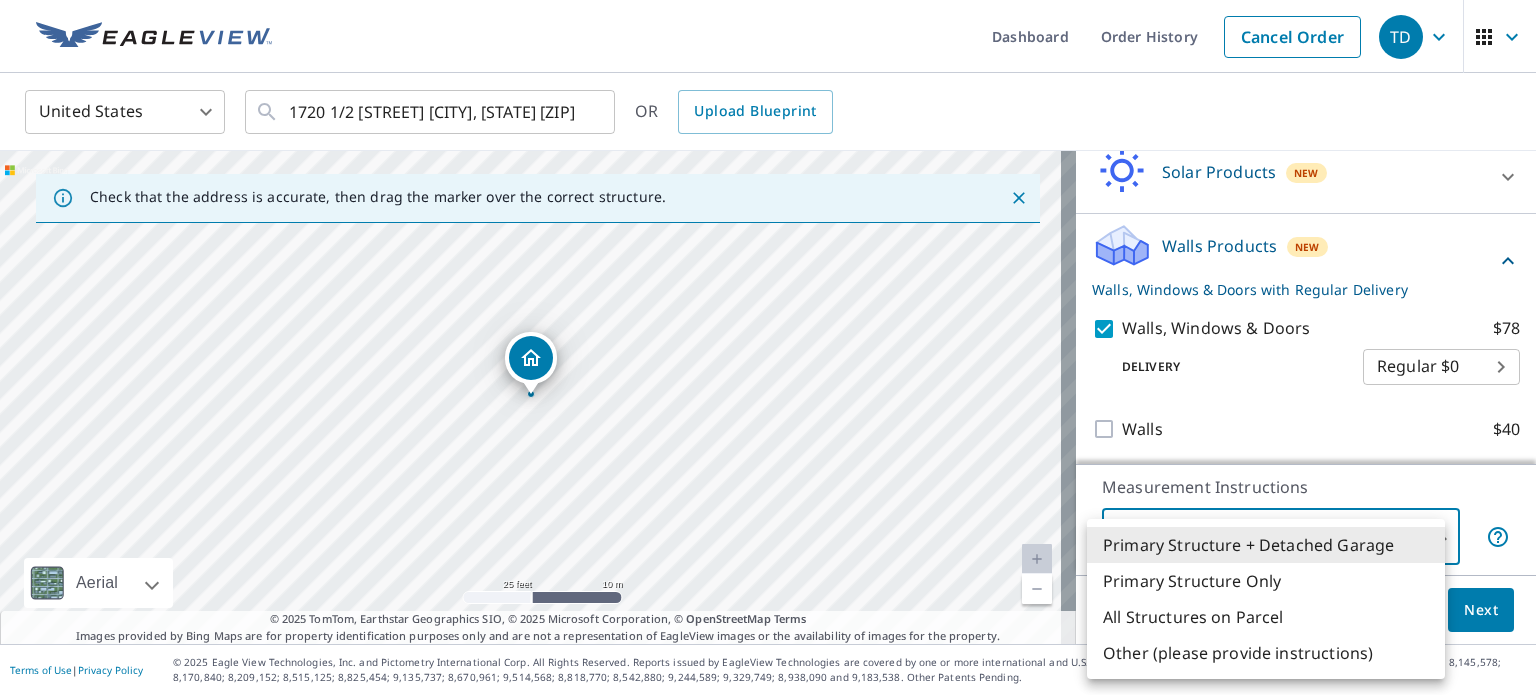click on "Primary Structure Only" at bounding box center [1266, 581] 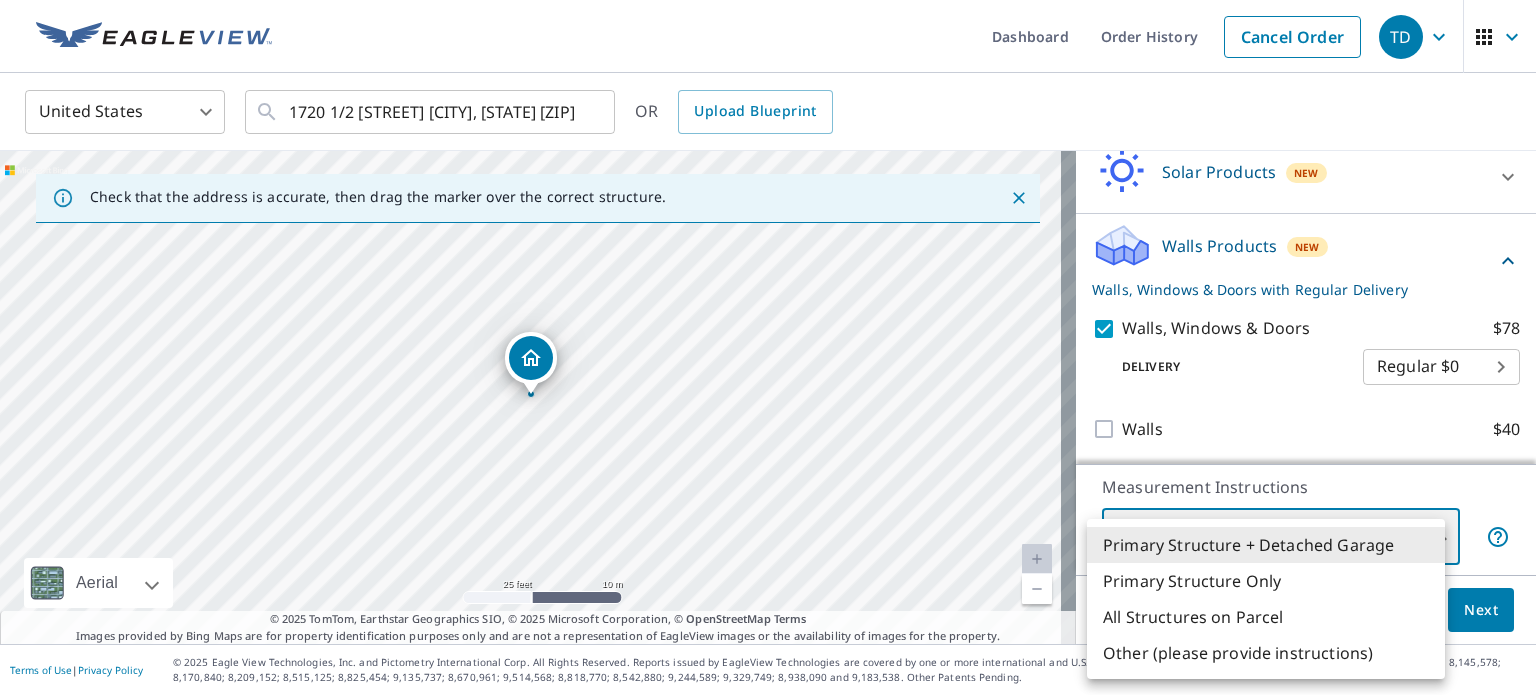 type on "2" 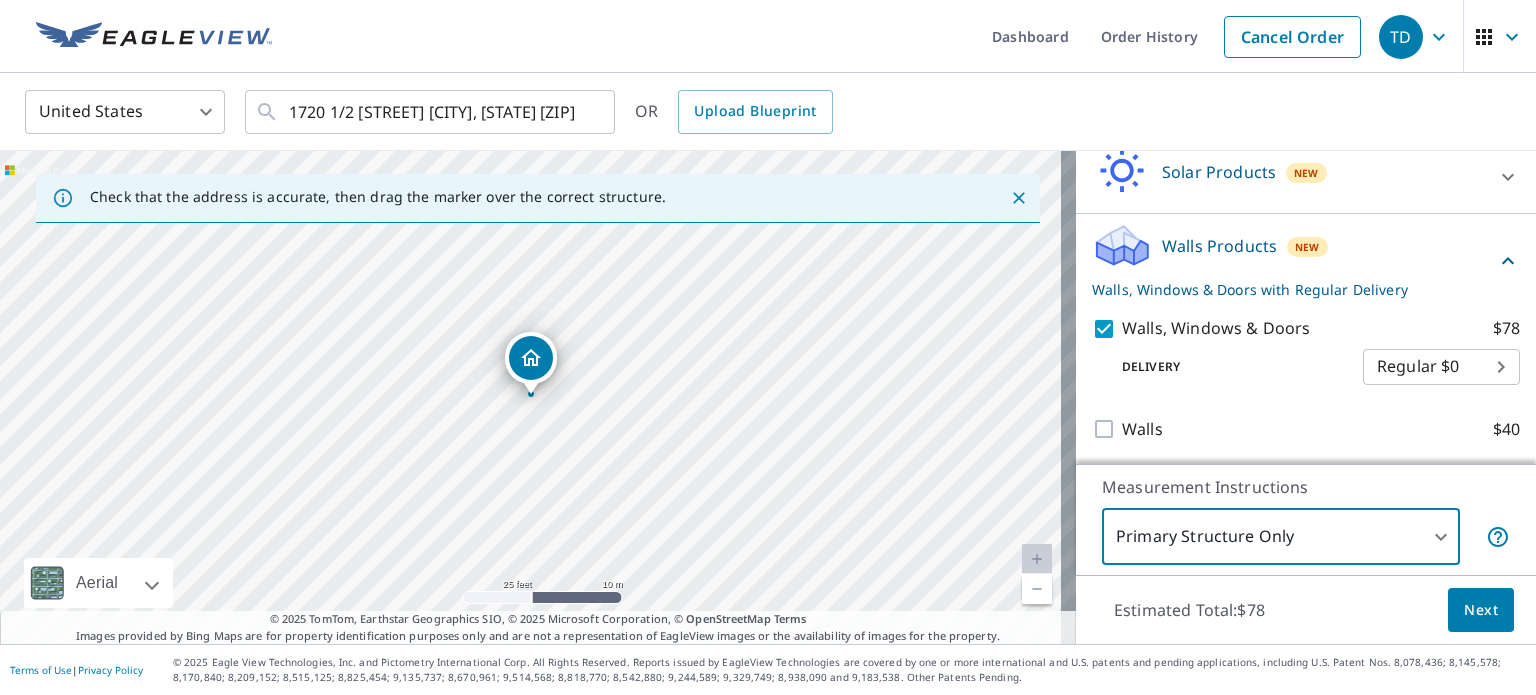 click on "Next" at bounding box center [1481, 610] 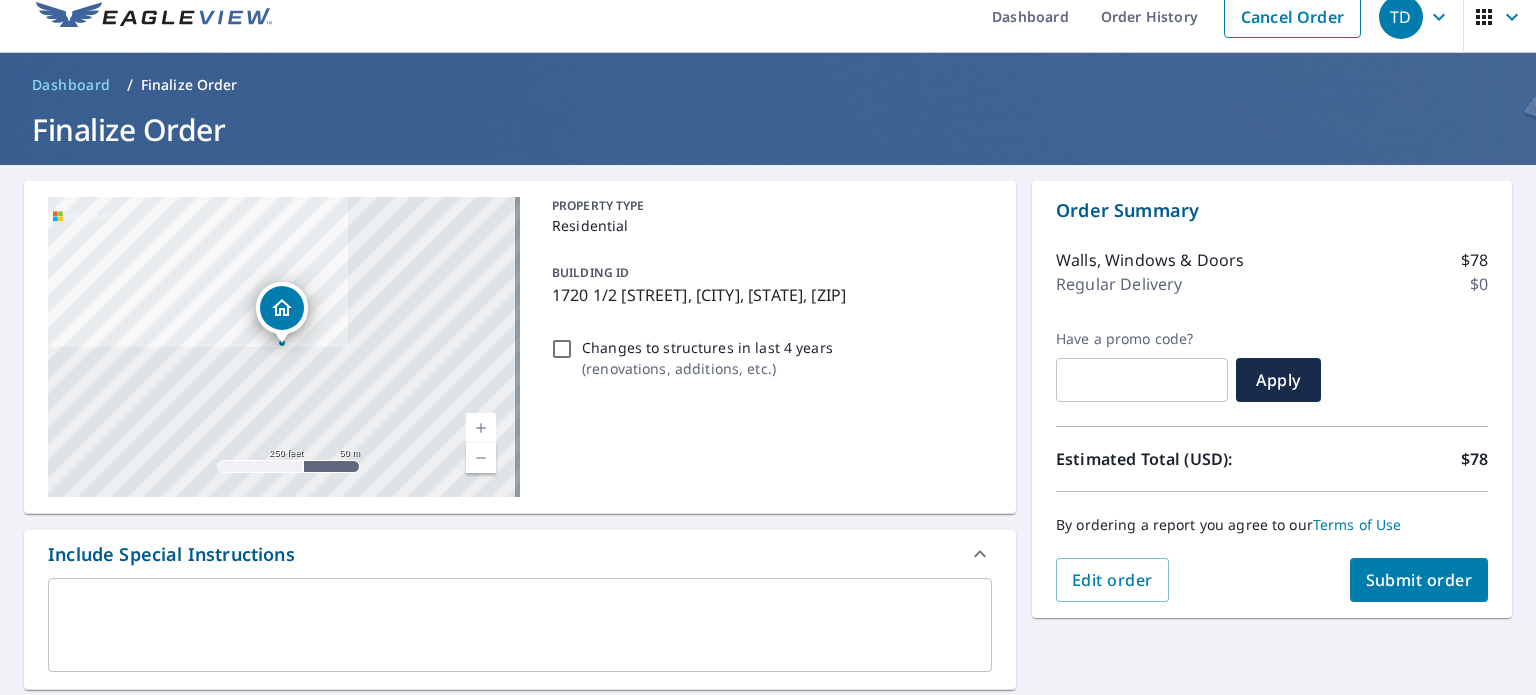 scroll, scrollTop: 0, scrollLeft: 0, axis: both 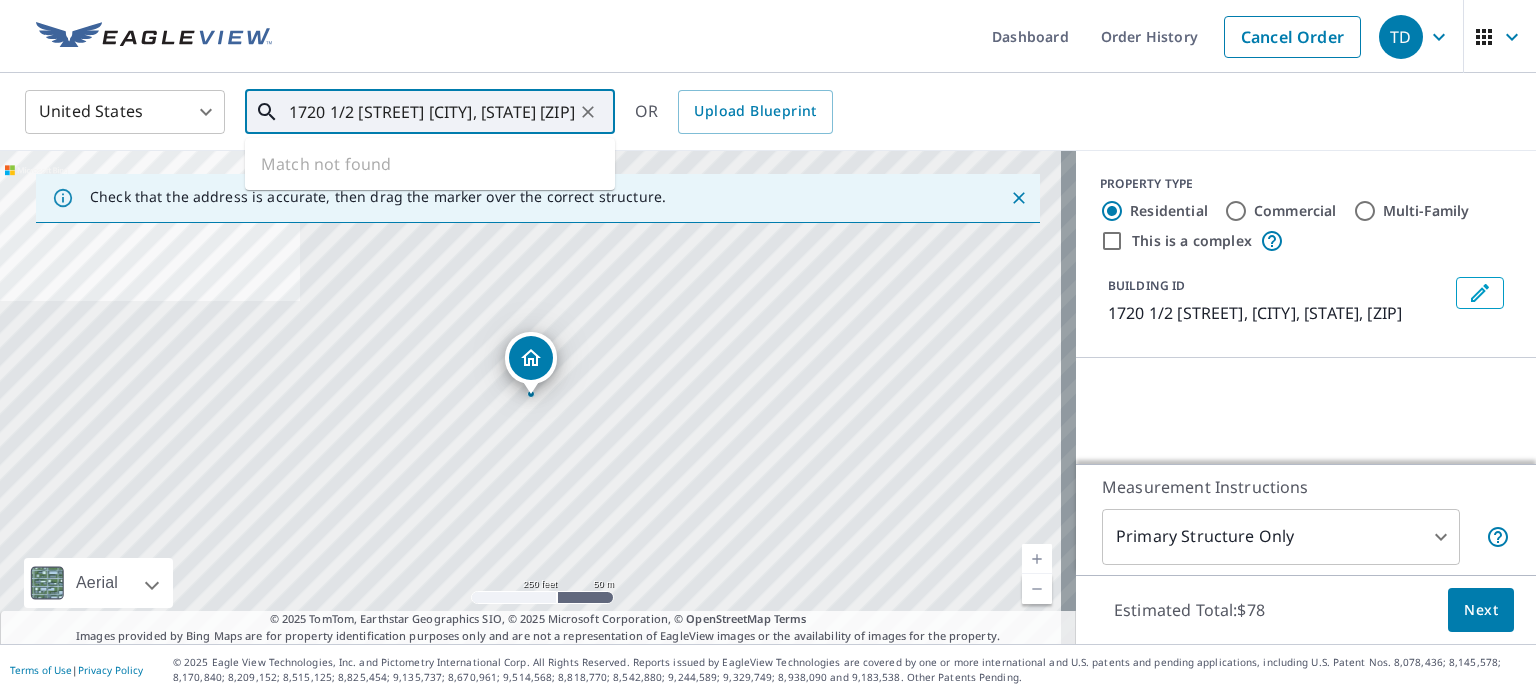 click on "1720 1/2 [STREET] [CITY], [STATE] [ZIP]" at bounding box center [431, 112] 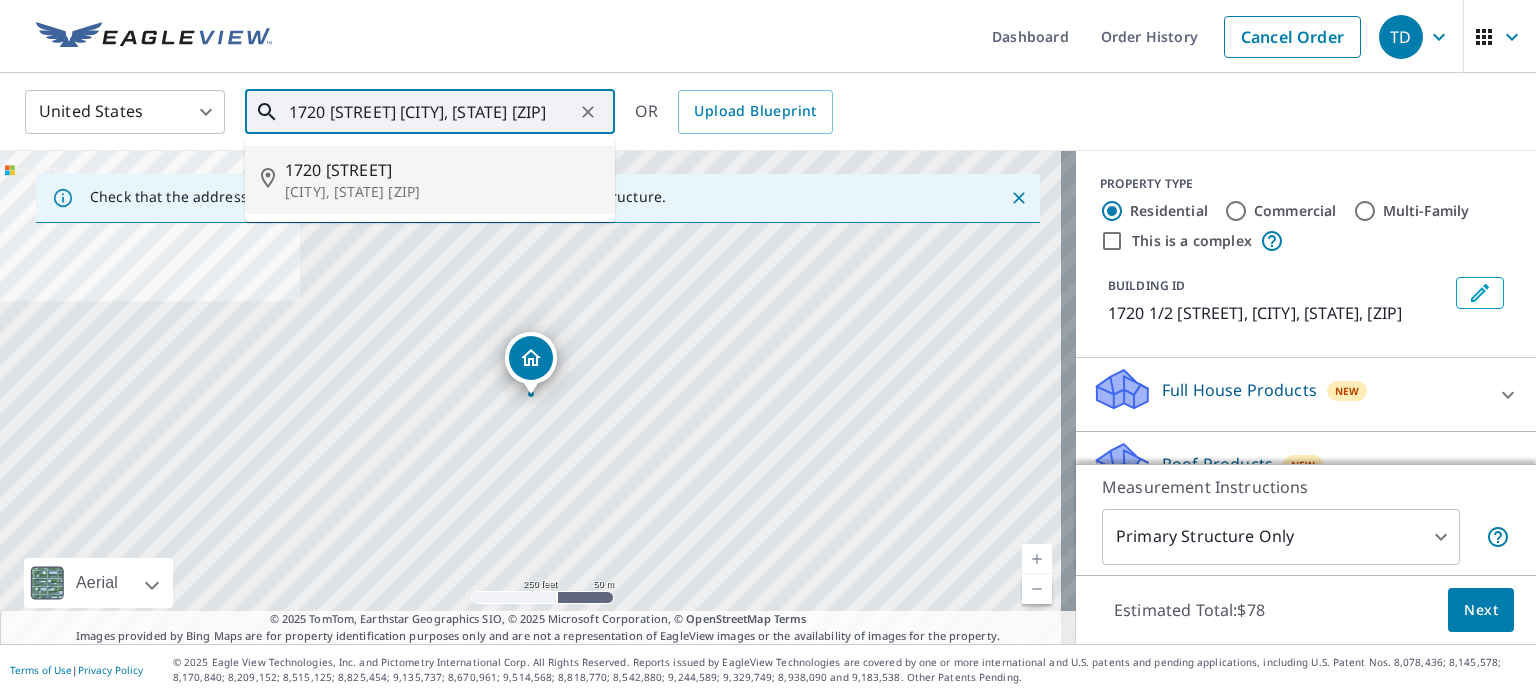 click on "1720 [STREET]" at bounding box center [442, 170] 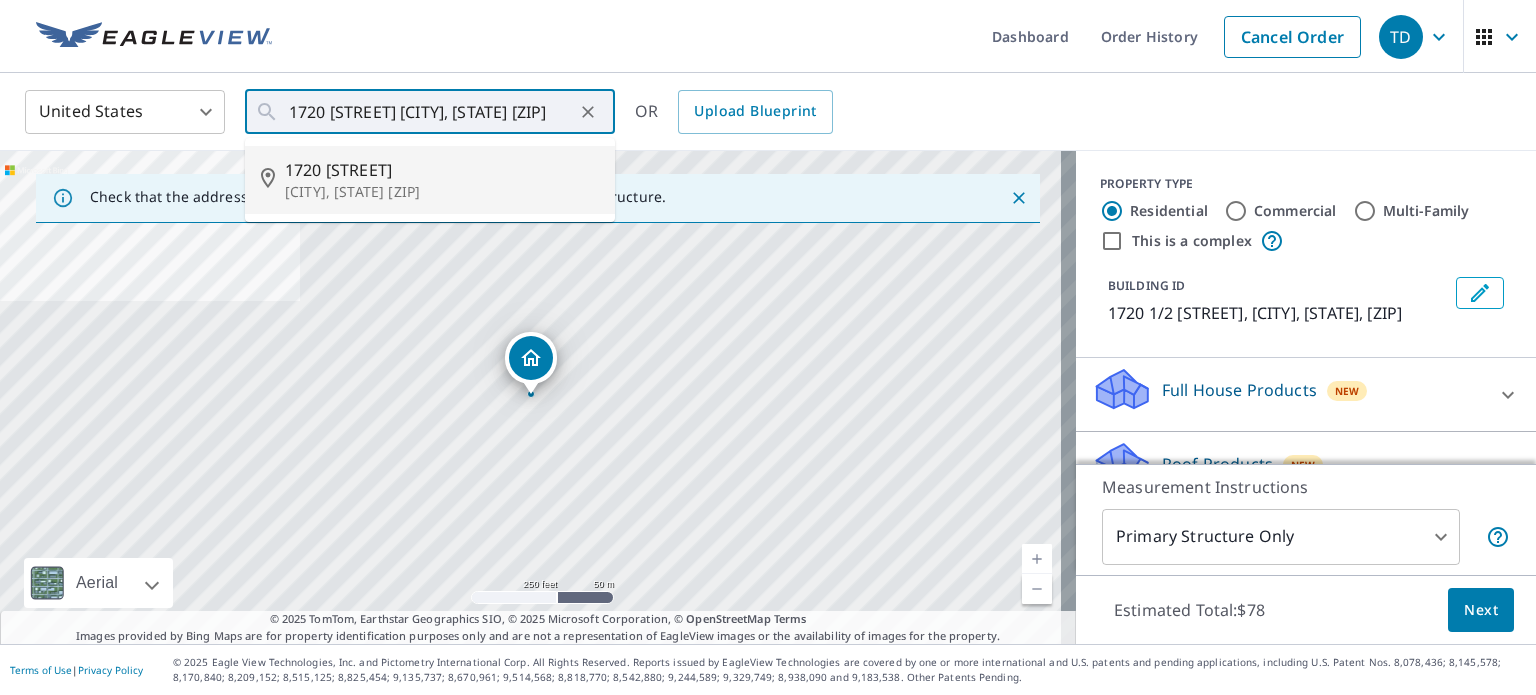 type on "1720 [STREET] [CITY], [STATE] [ZIP]" 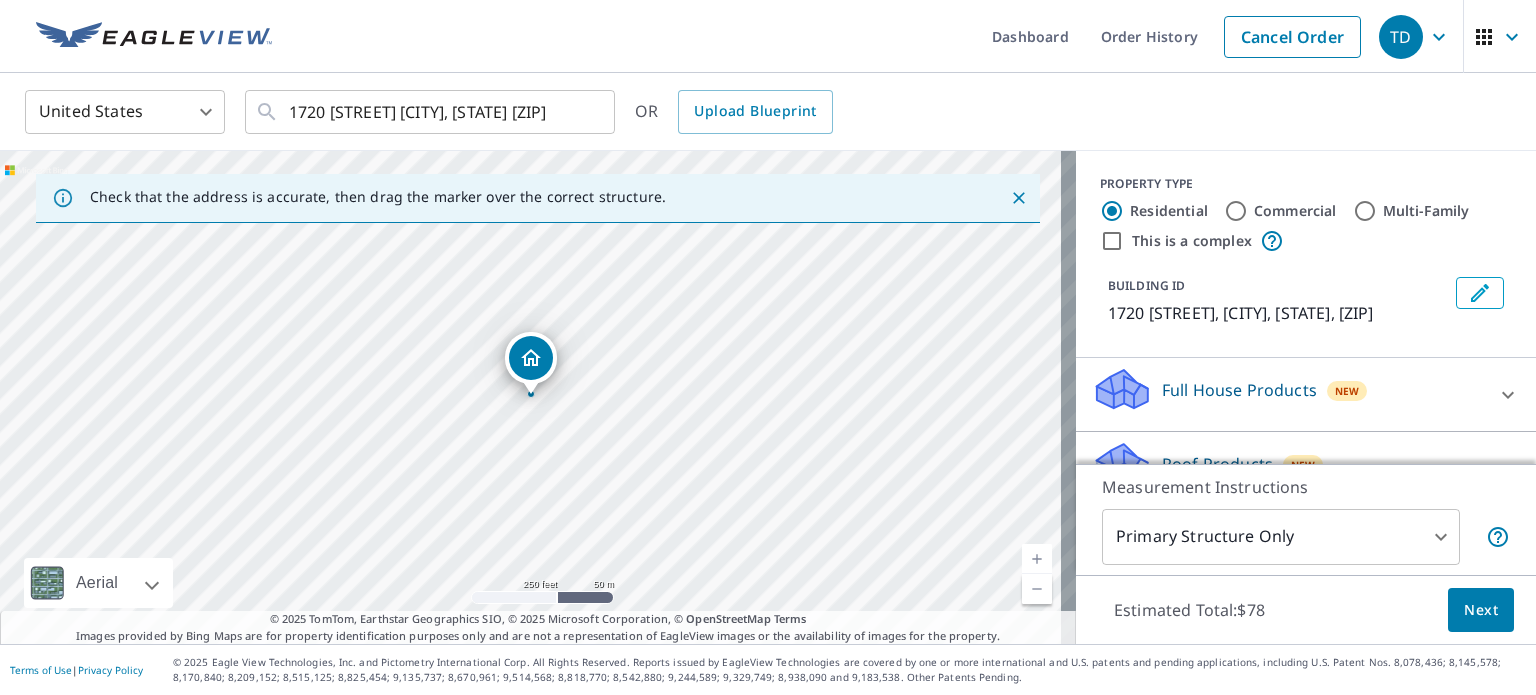 click on "1720 [STREET] [CITY], [STATE] [ZIP]" at bounding box center (538, 397) 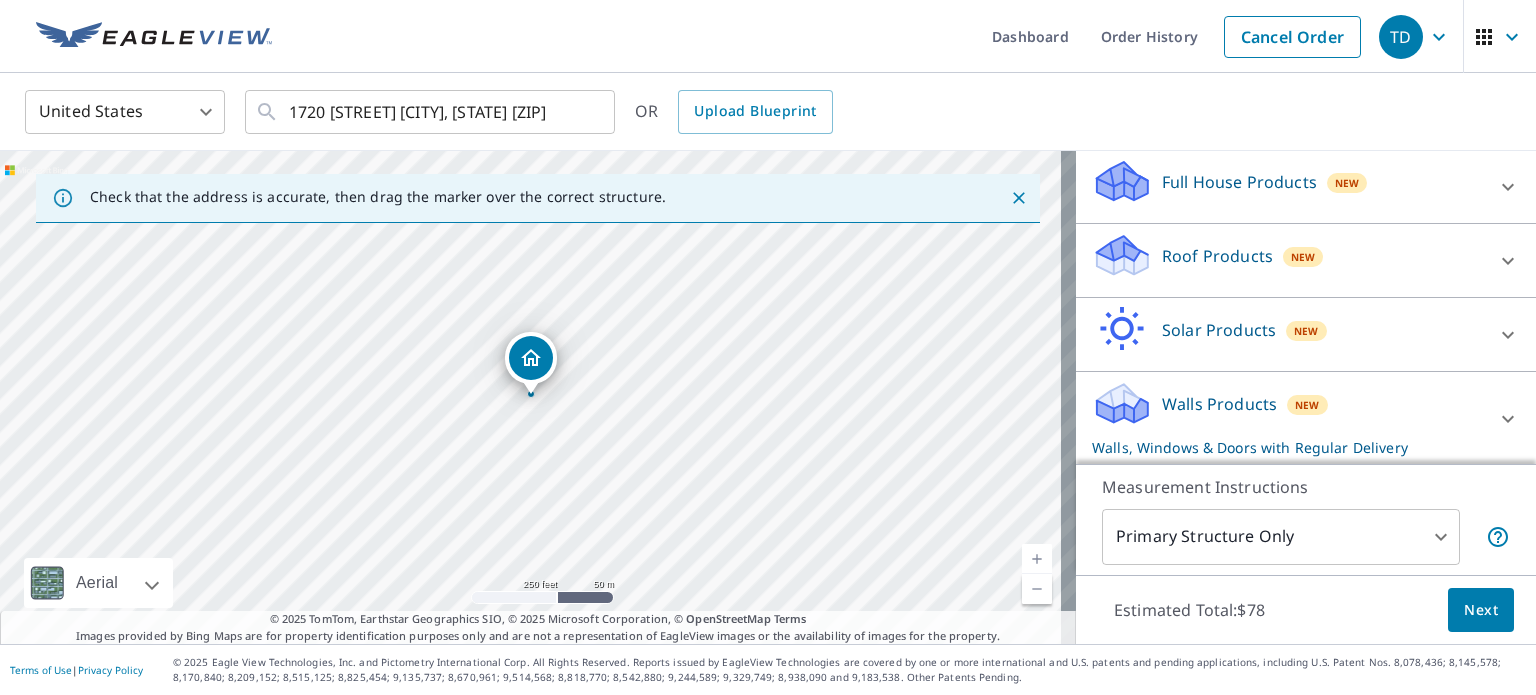 scroll, scrollTop: 209, scrollLeft: 0, axis: vertical 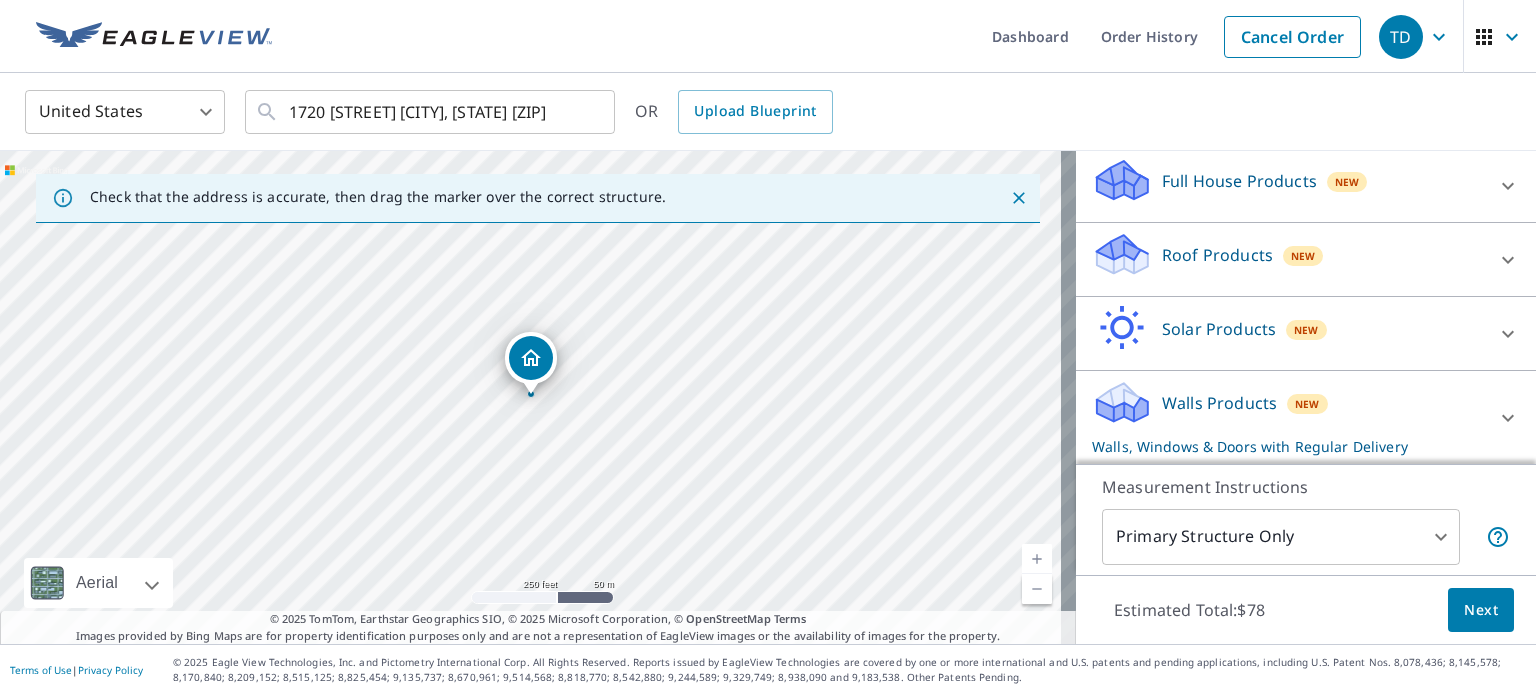 click on "Walls Products" at bounding box center (1219, 403) 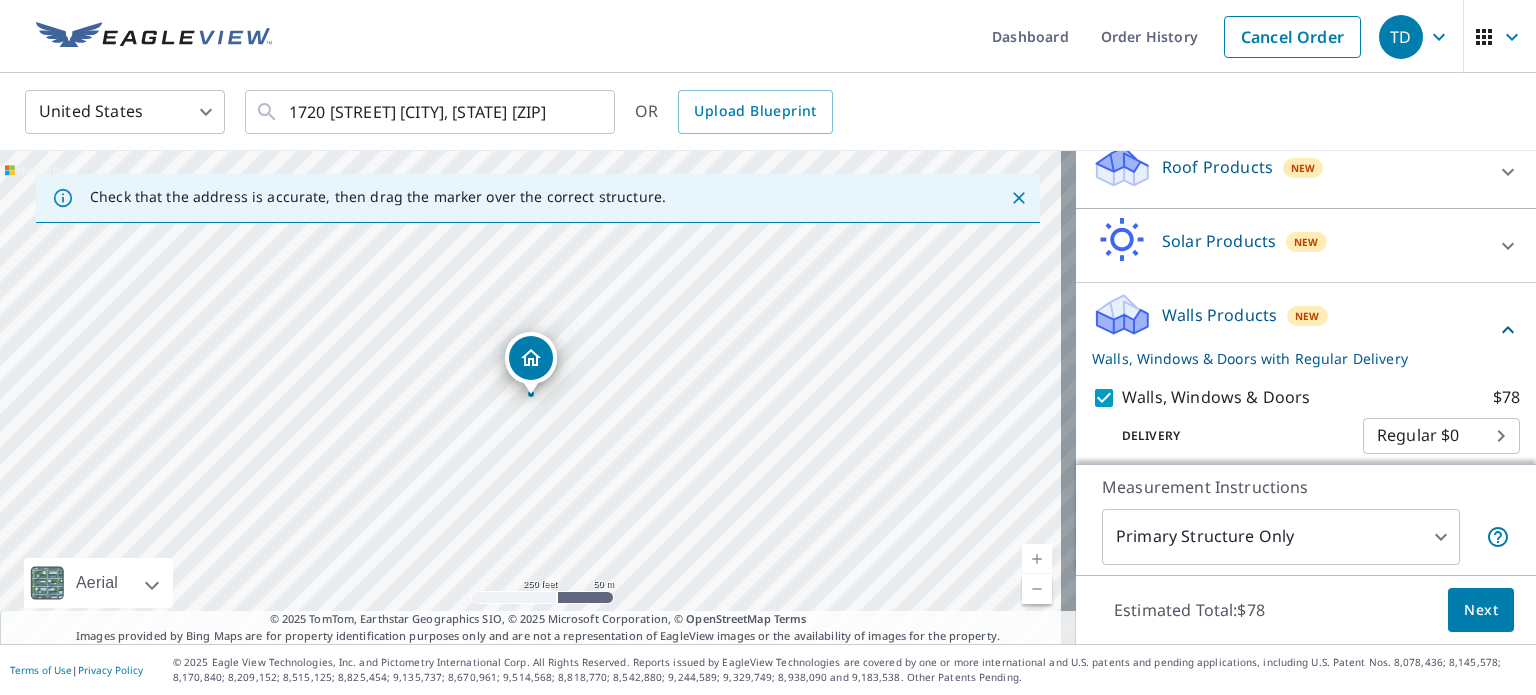 scroll, scrollTop: 366, scrollLeft: 0, axis: vertical 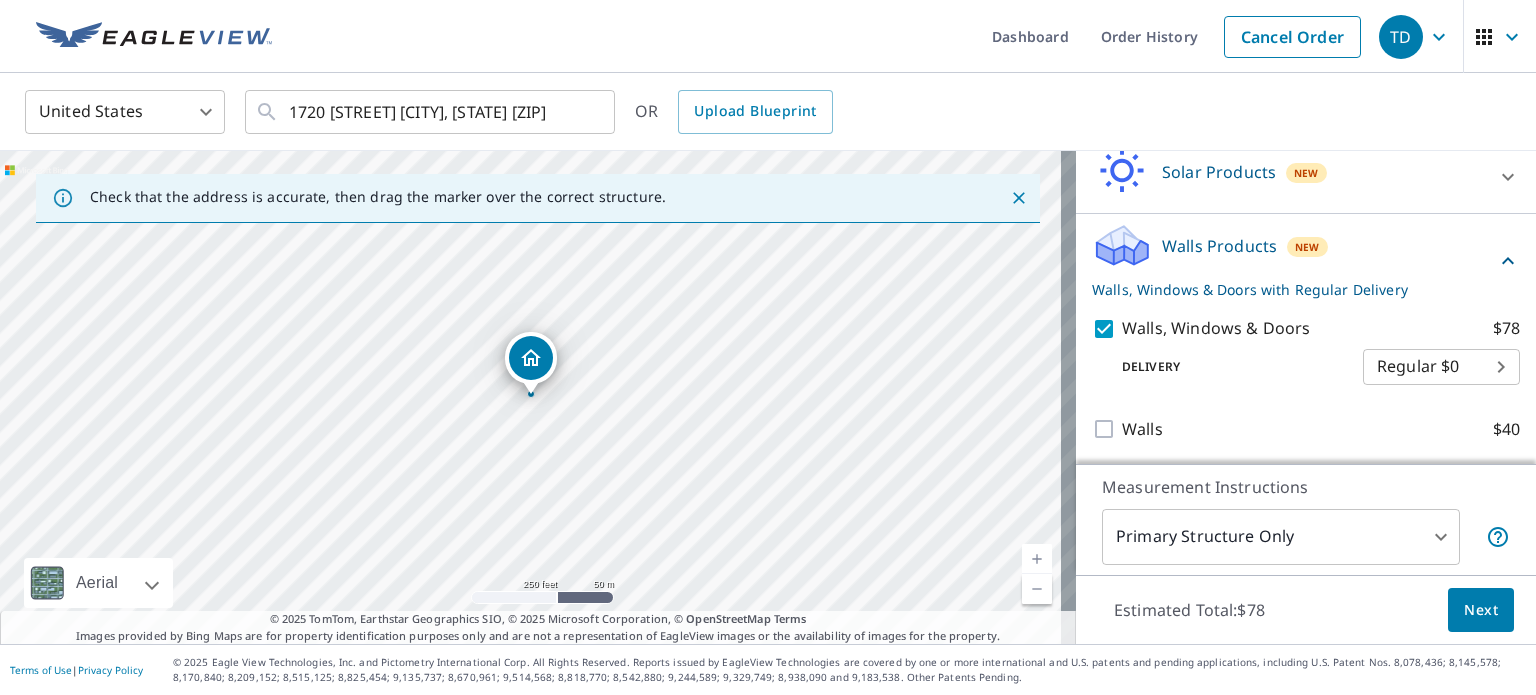 click on "Next" at bounding box center (1481, 610) 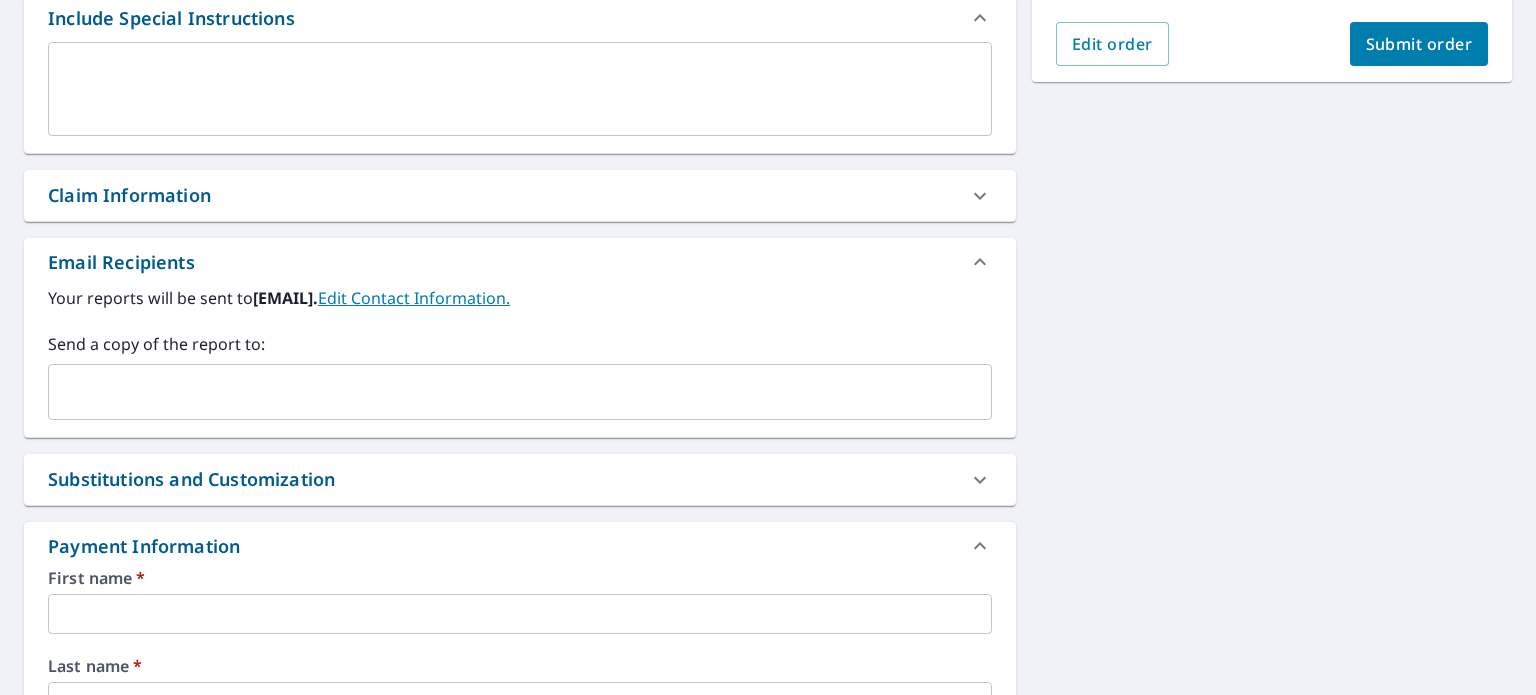 scroll, scrollTop: 700, scrollLeft: 0, axis: vertical 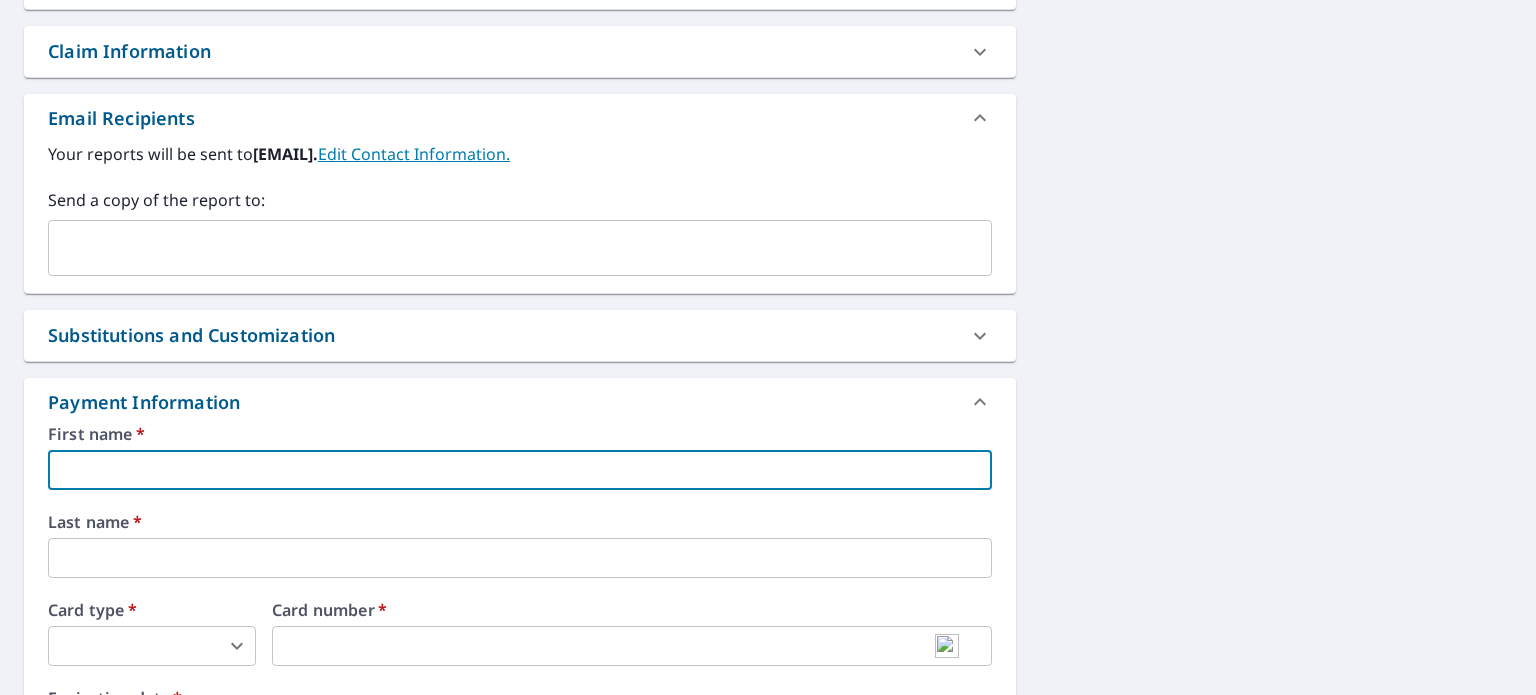 click at bounding box center (520, 470) 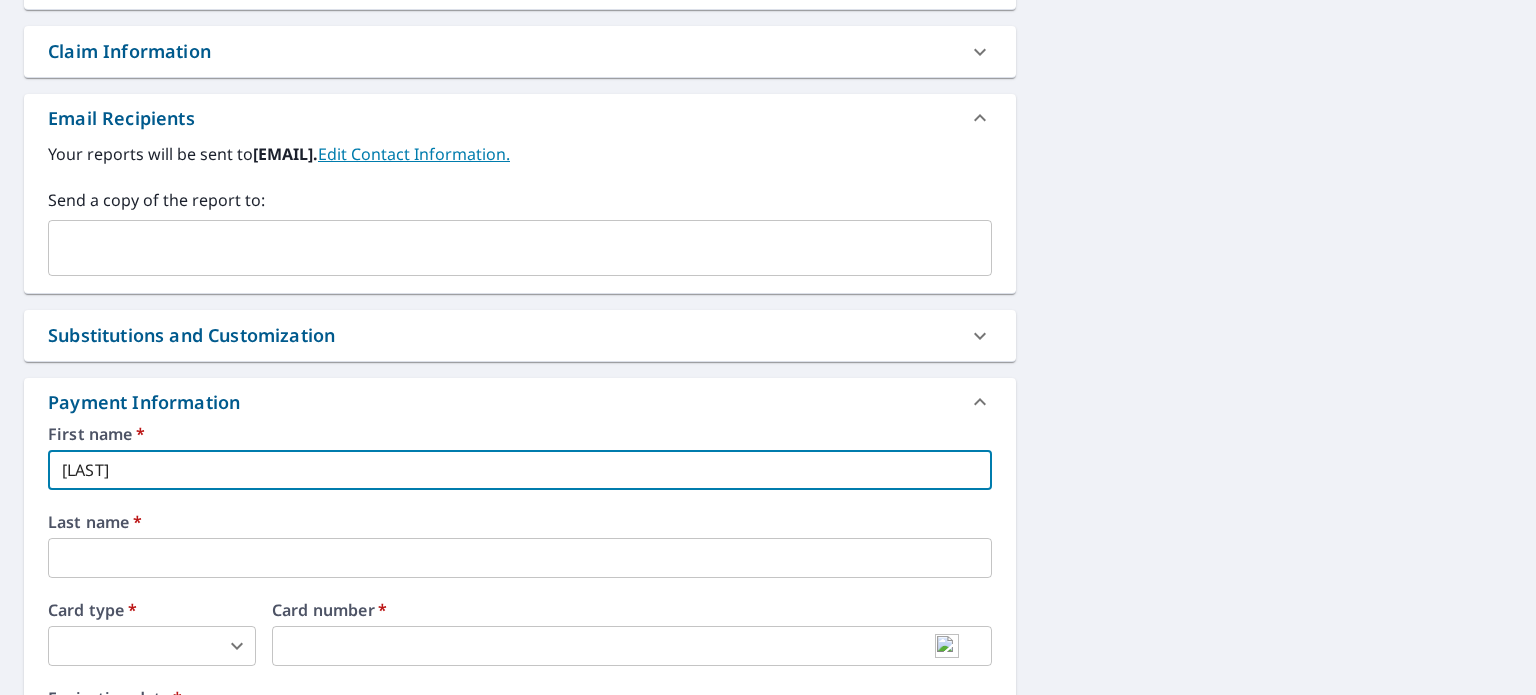 type on "[EMAIL]" 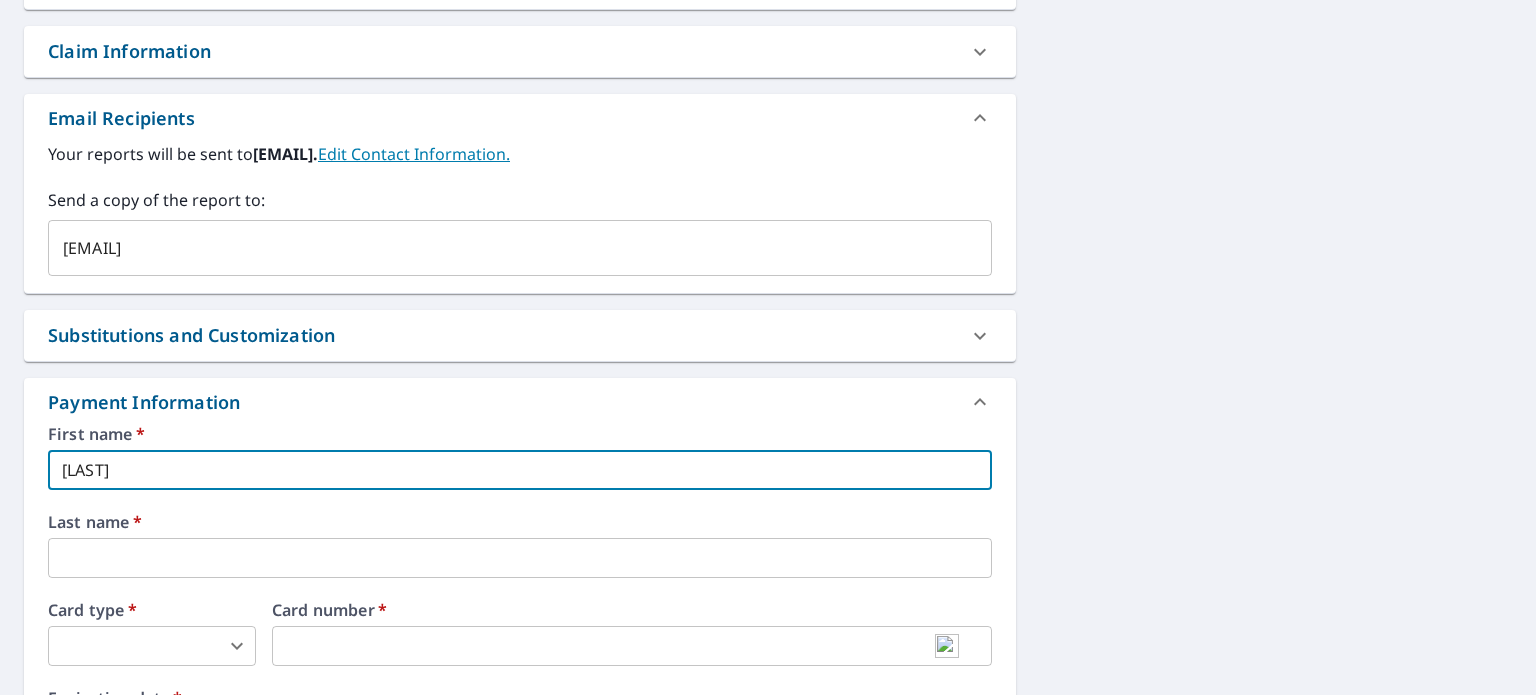 type on "[LAST]" 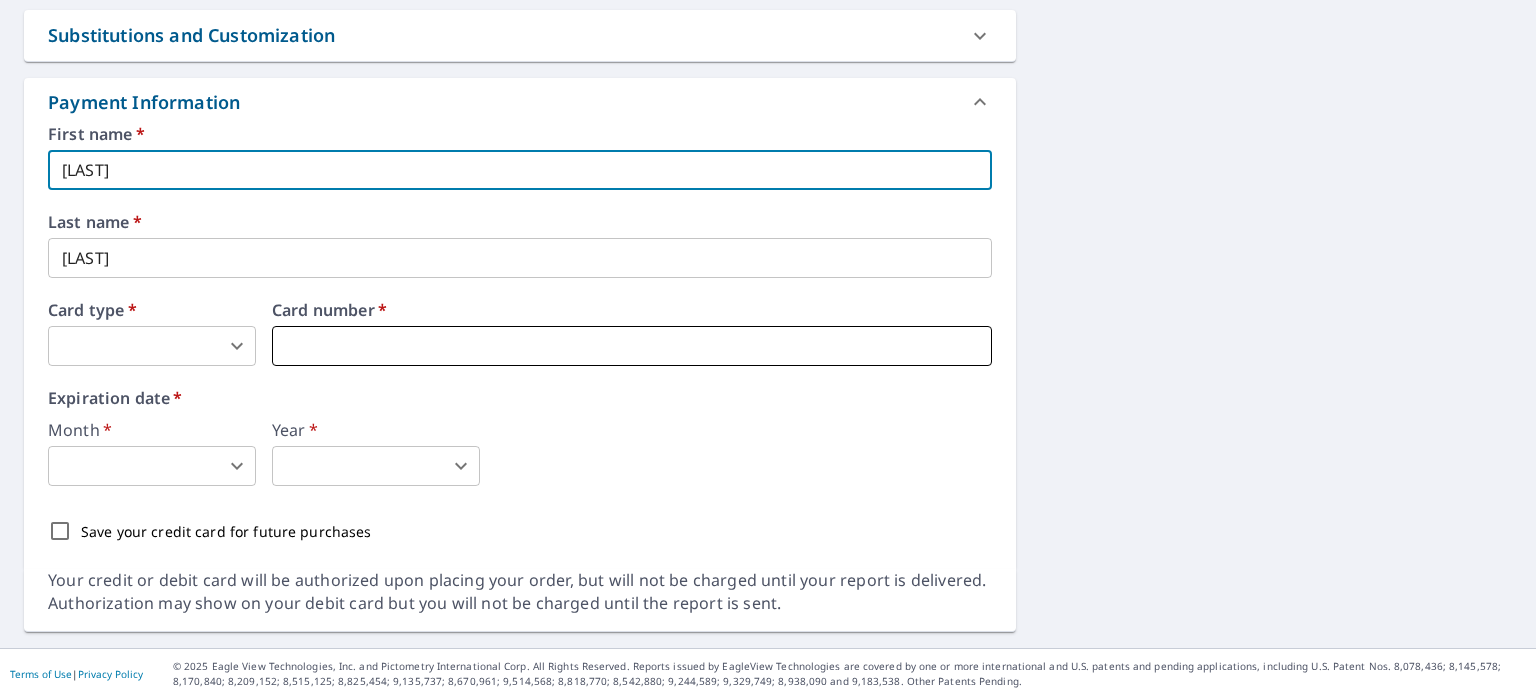 scroll, scrollTop: 1002, scrollLeft: 0, axis: vertical 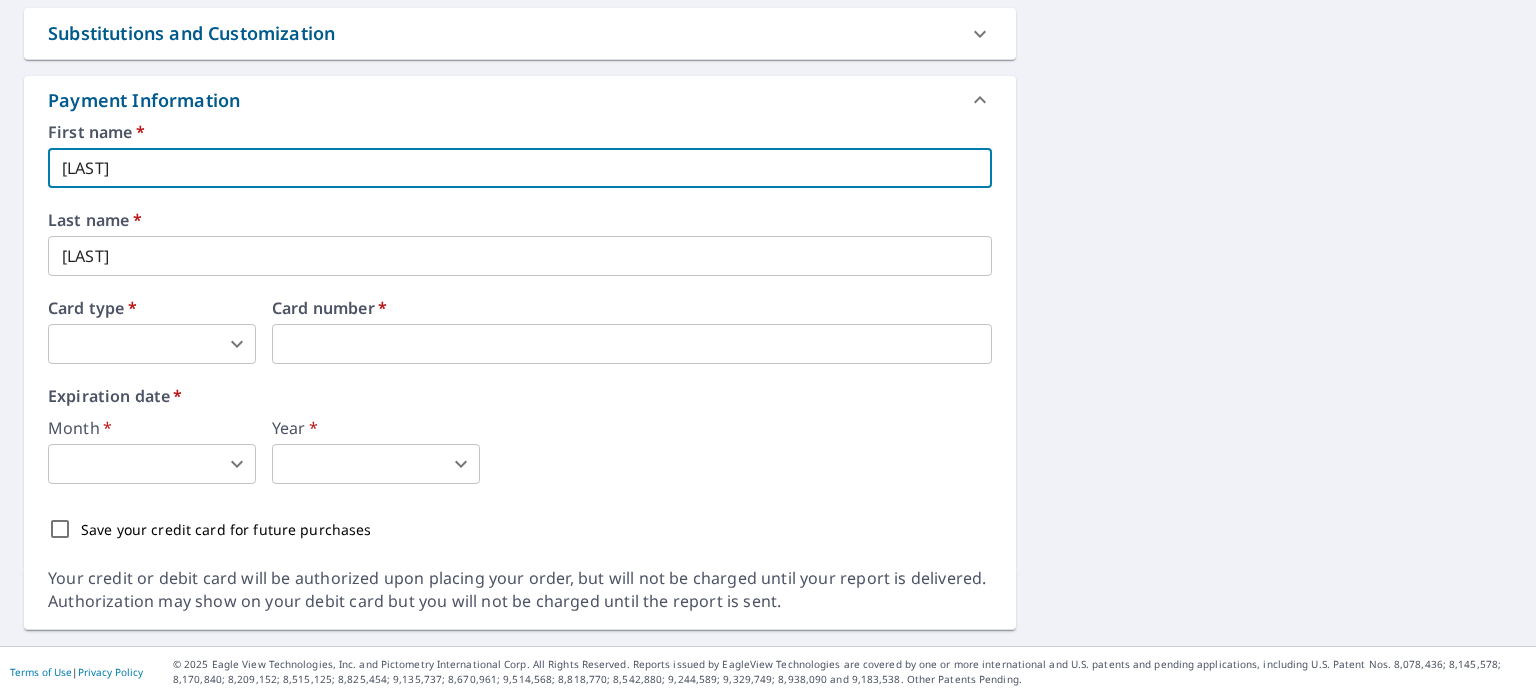 click on "TD TD
Dashboard Order History Cancel Order TD Dashboard / Finalize Order Finalize Order 1720 [STREET] [CITY], [STATE] [ZIP] Aerial Road A standard road map Aerial A detailed look from above Labels Labels 250 feet 50 m © 2025 TomTom, © Vexcel Imaging, © 2025 Microsoft Corporation,  © OpenStreetMap Terms PROPERTY TYPE Residential BUILDING ID 1720 [STREET], [CITY], [STATE], [ZIP] Changes to structures in last 4 years ( renovations, additions, etc. ) Include Special Instructions x ​ Claim Information Claim number ​ Claim information ​ PO number ​ Date of loss ​ Cat ID ​ Email Recipients Your reports will be sent to  [EMAIL].  Edit Contact Information. Send a copy of the report to: [EMAIL] ​ Substitutions and Customization Roof measurement report substitutions If a Walls, Windows & Doors Report is unavailable, send me a Walls Report: Yes No Ask If a Residential/Multi-Family Report is unavailable send me a Commercial Report: Yes No Ask DXF RXF XML   *" at bounding box center (768, 347) 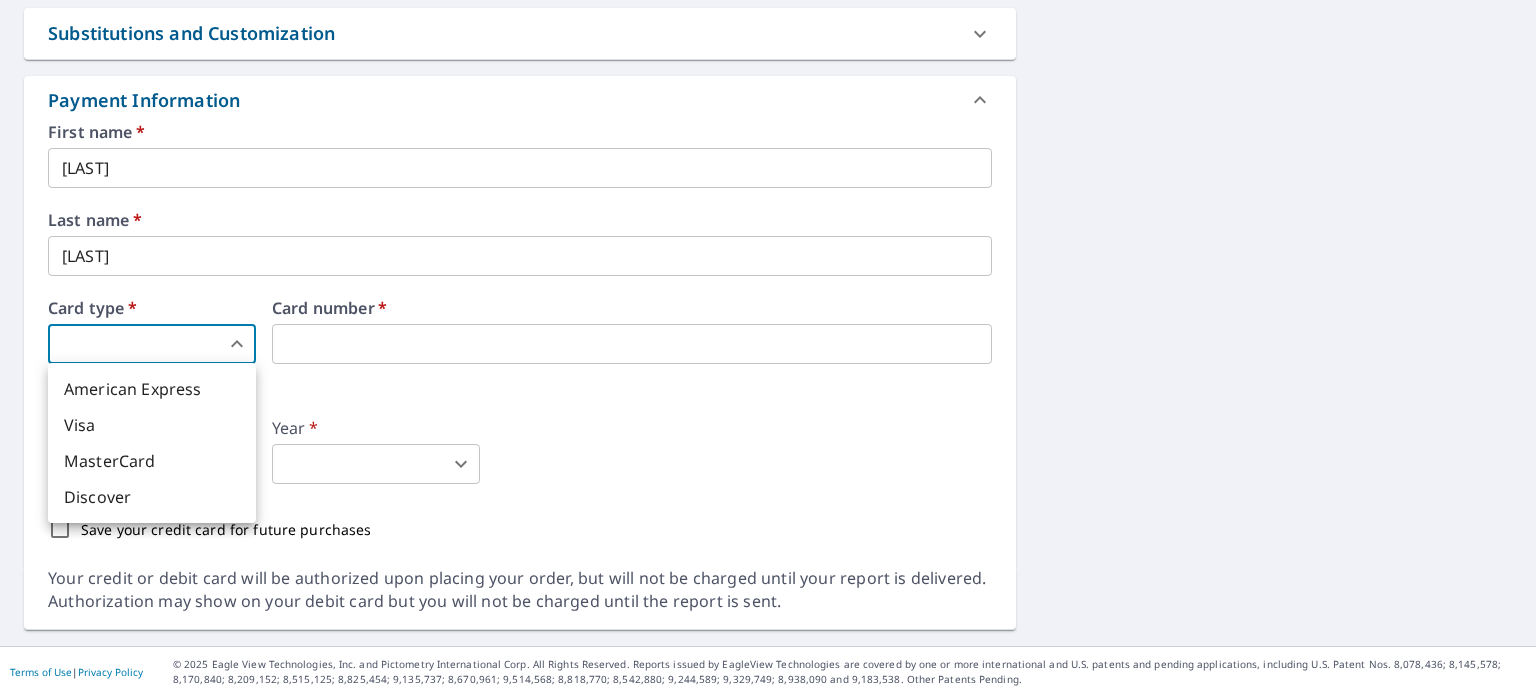 click on "Visa" at bounding box center (152, 425) 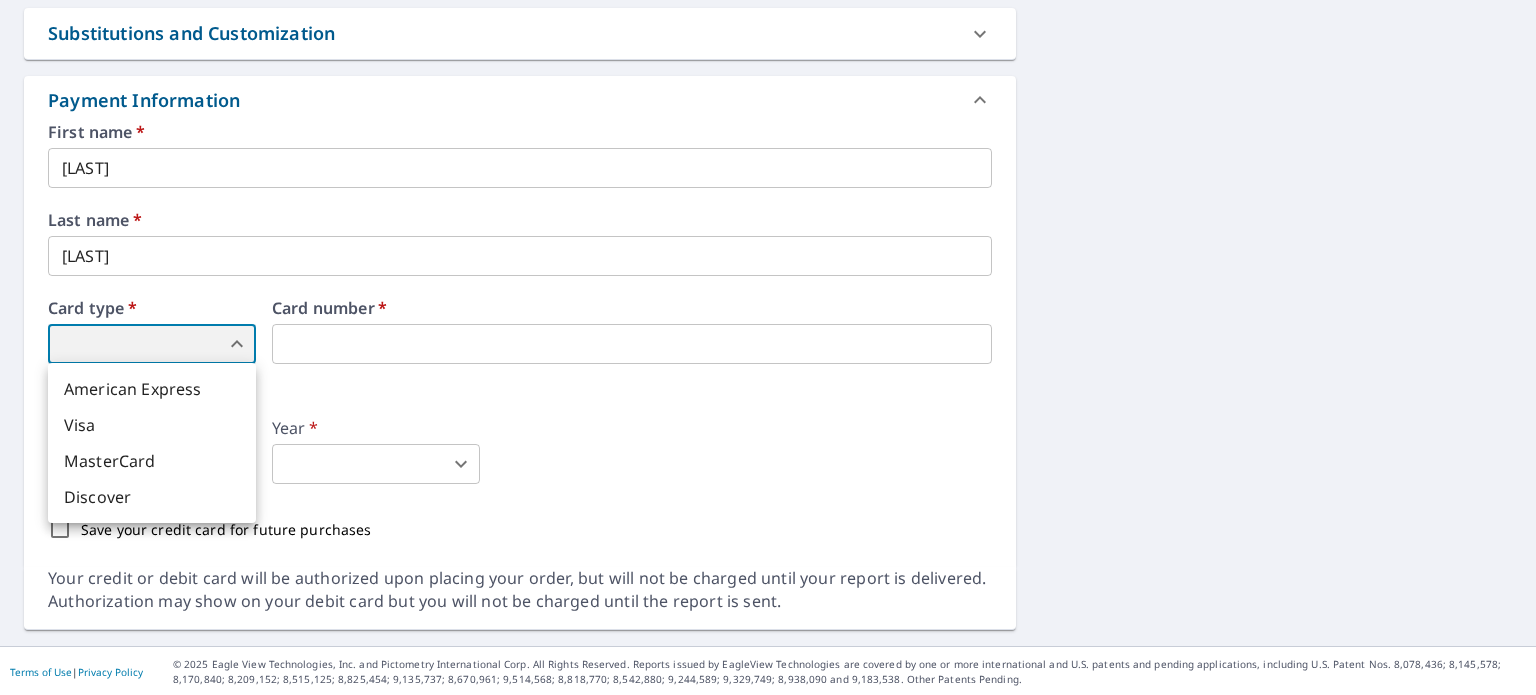 type on "2" 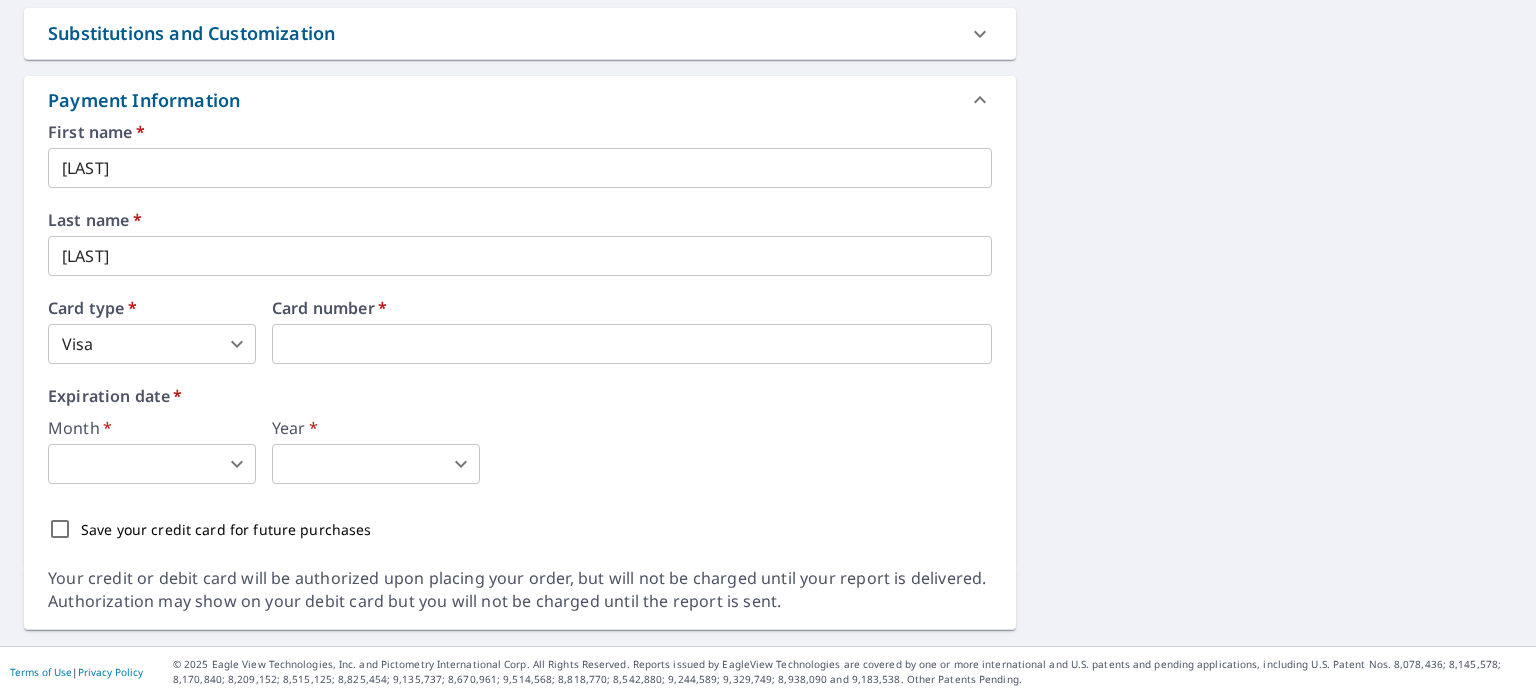 click on "TD TD
Dashboard Order History Cancel Order TD Dashboard / Finalize Order Finalize Order 1720 [STREET] [CITY], [STATE] [ZIP] Aerial Road A standard road map Aerial A detailed look from above Labels Labels 250 feet 50 m © 2025 TomTom, © Vexcel Imaging, © 2025 Microsoft Corporation,  © OpenStreetMap Terms PROPERTY TYPE Residential BUILDING ID 1720 [STREET], [CITY], [STATE], [ZIP] Changes to structures in last 4 years ( renovations, additions, etc. ) Include Special Instructions x ​ Claim Information Claim number ​ Claim information ​ PO number ​ Date of loss ​ Cat ID ​ Email Recipients Your reports will be sent to  [EMAIL].  Edit Contact Information. Send a copy of the report to: [EMAIL] ​ Substitutions and Customization Roof measurement report substitutions If a Walls, Windows & Doors Report is unavailable, send me a Walls Report: Yes No Ask If a Residential/Multi-Family Report is unavailable send me a Commercial Report: Yes No Ask DXF RXF XML   *" at bounding box center (768, 347) 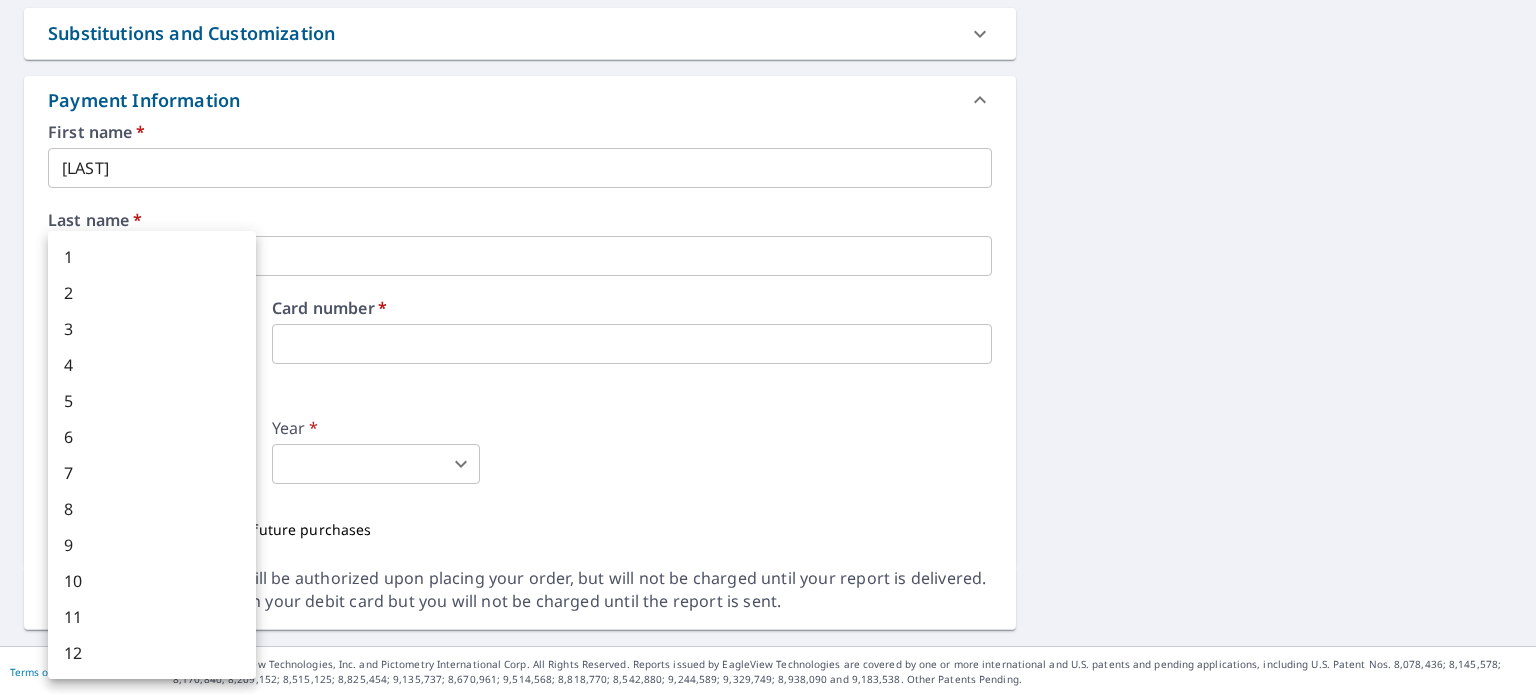 drag, startPoint x: 127, startPoint y: 331, endPoint x: 139, endPoint y: 328, distance: 12.369317 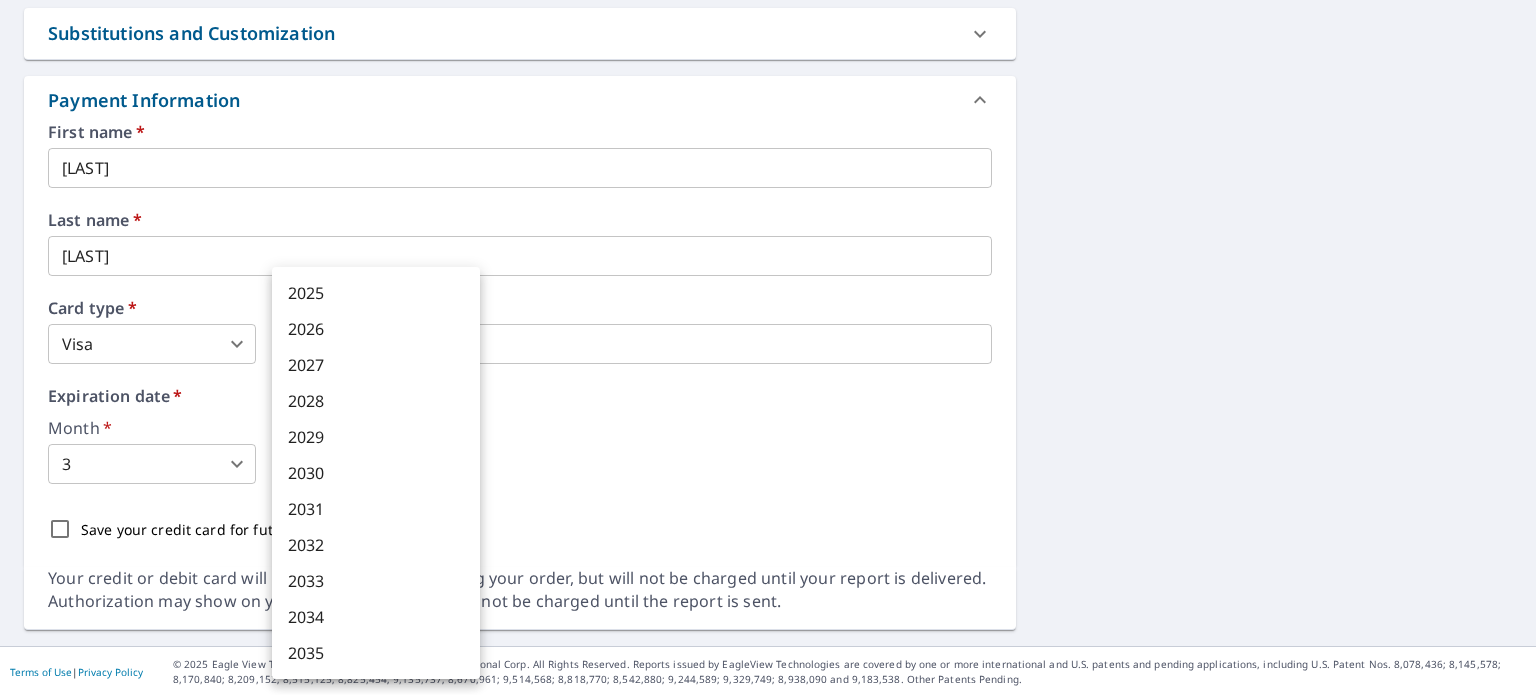 drag, startPoint x: 360, startPoint y: 463, endPoint x: 392, endPoint y: 461, distance: 32.06244 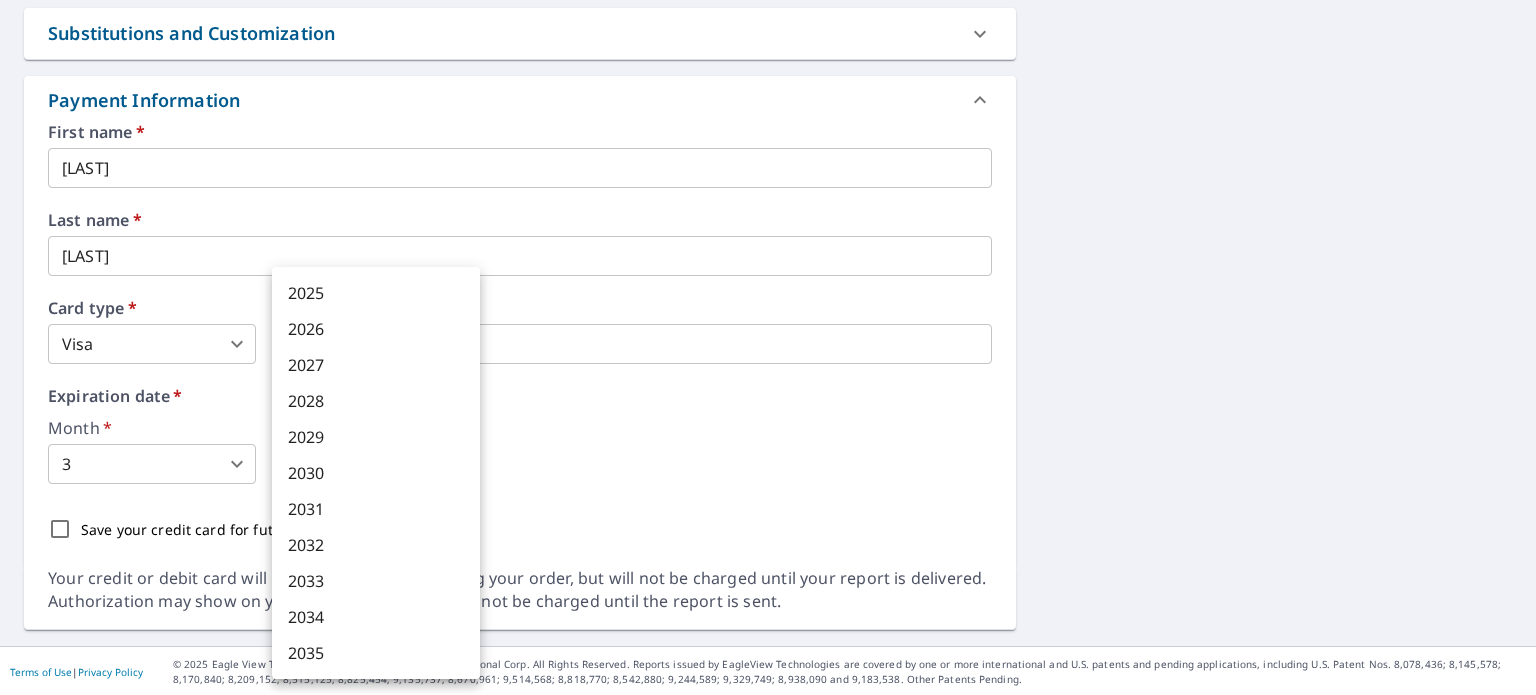 click on "2027" at bounding box center [376, 365] 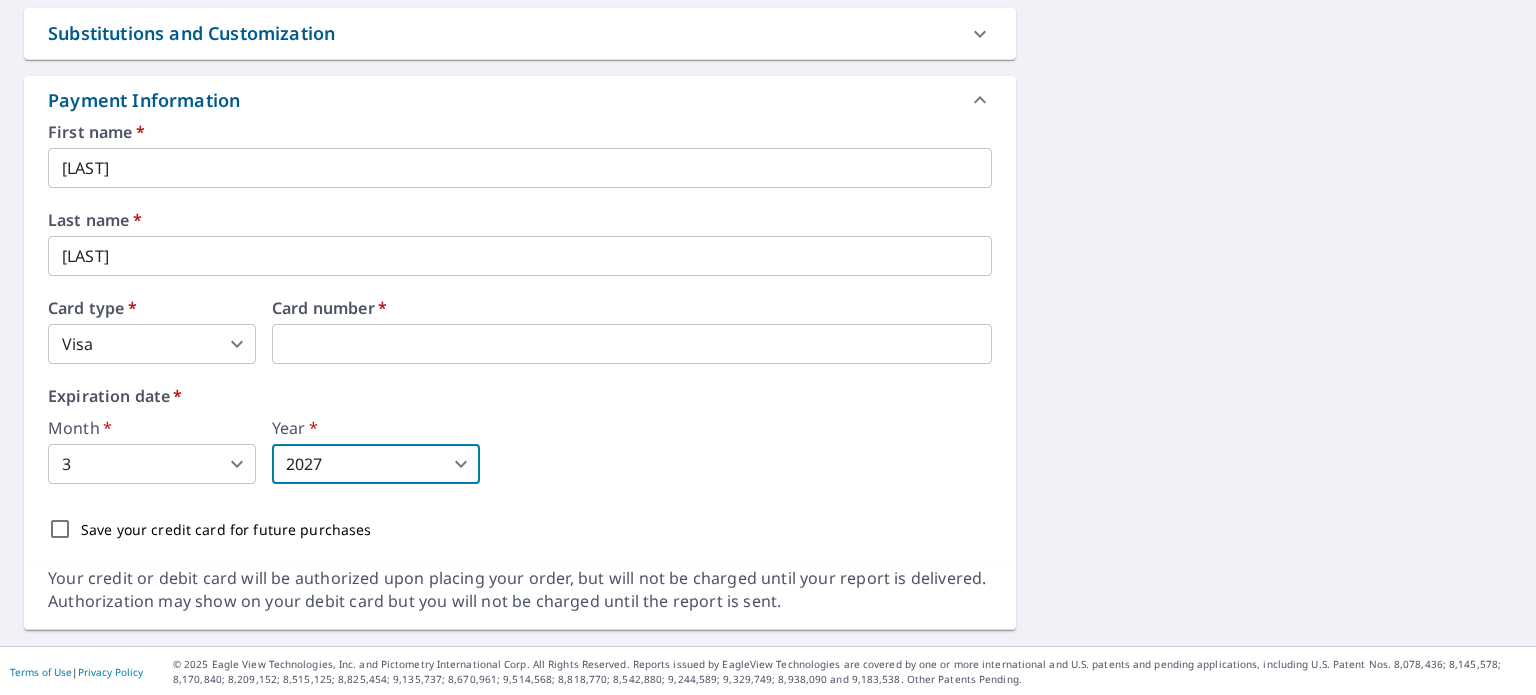 click on "Month   * 3 3 ​ Year   * 2027 2027 ​" at bounding box center (520, 452) 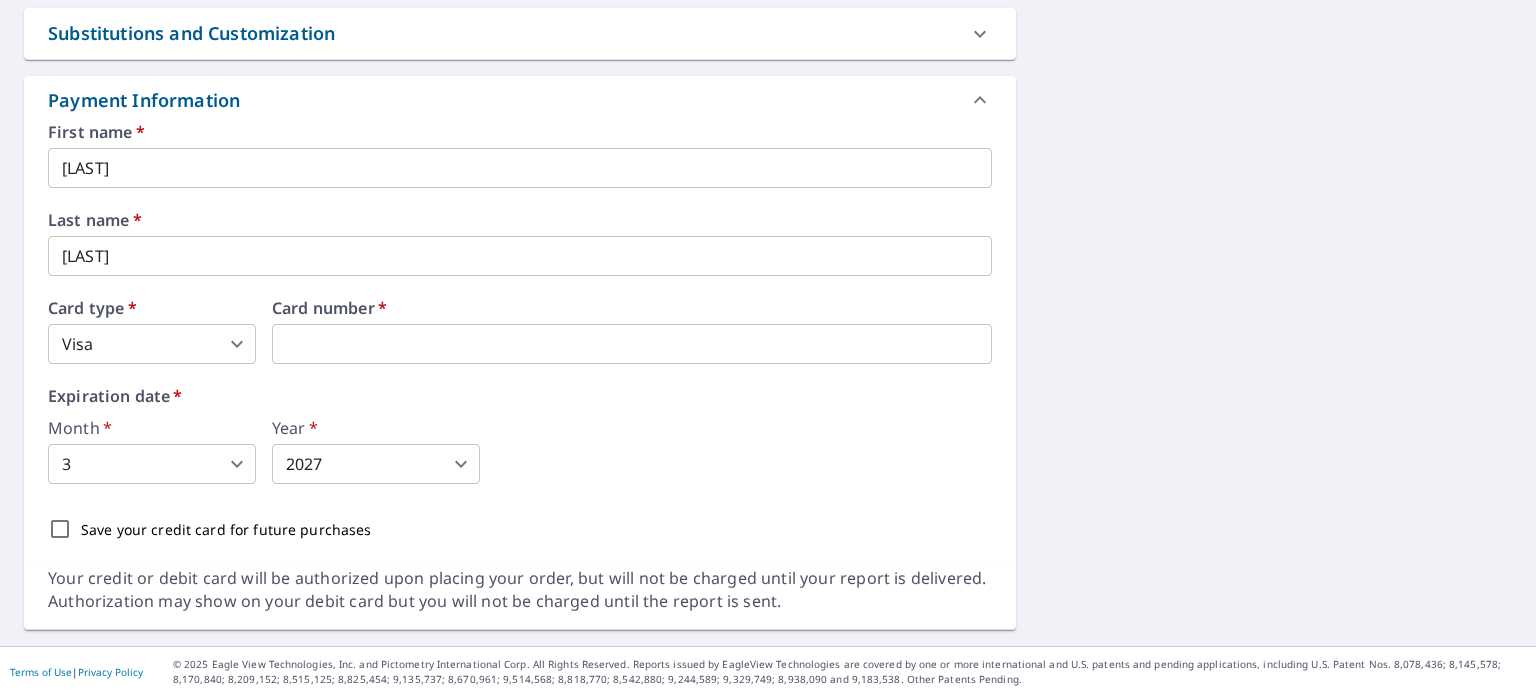 click on "1720 [STREET] [CITY], [STATE] [ZIP] Aerial Road A standard road map Aerial A detailed look from above Labels Labels 250 feet 50 m © 2025 TomTom, © Vexcel Imaging, © 2025 Microsoft Corporation,  © OpenStreetMap Terms PROPERTY TYPE Residential BUILDING ID 1720 [STREET], [CITY], [STATE], [ZIP] Changes to structures in last 4 years ( renovations, additions, etc. ) Include Special Instructions x ​ Claim Information Claim number ​ Claim information ​ PO number ​ Date of loss ​ Cat ID ​ Email Recipients Your reports will be sent to  [EMAIL].  Edit Contact Information. Send a copy of the report to: [EMAIL] ​ Substitutions and Customization Roof measurement report substitutions If a Walls, Windows & Doors Report is unavailable, send me a Walls Report: Yes No Ask If a Residential/Multi-Family Report is unavailable send me a Commercial Report: Yes No Ask Additional Report Formats (Not available for all reports) DXF RXF XML Add-ons and custom cover page First name *" at bounding box center [768, -86] 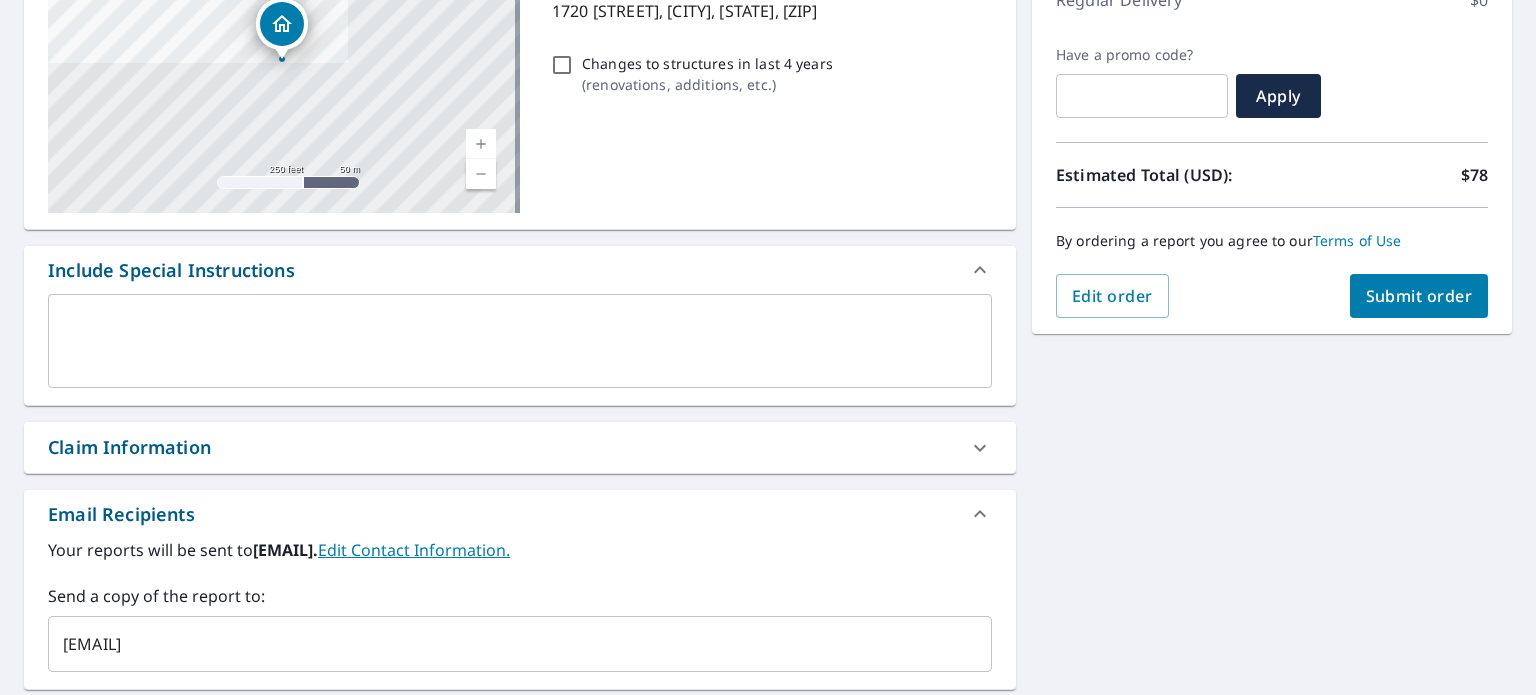 scroll, scrollTop: 302, scrollLeft: 0, axis: vertical 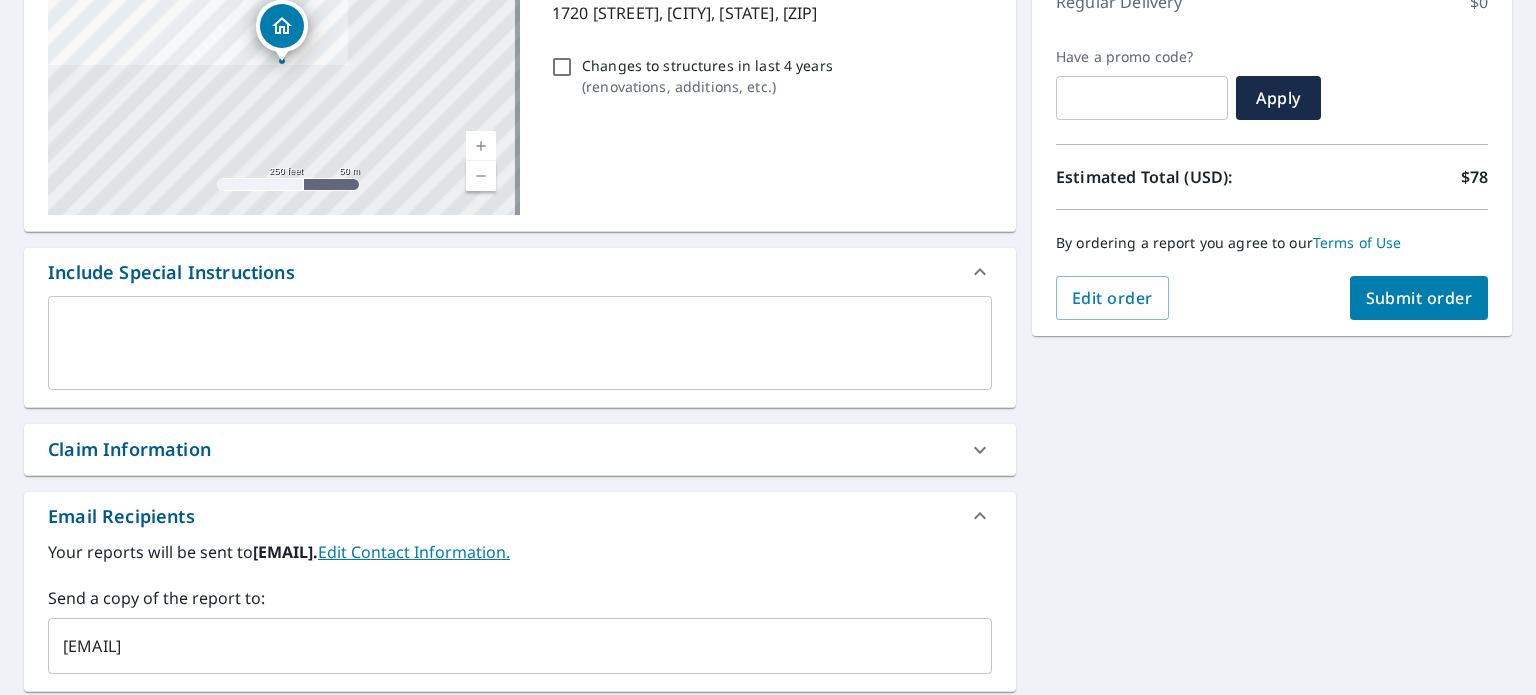 click on "Submit order" at bounding box center (1419, 298) 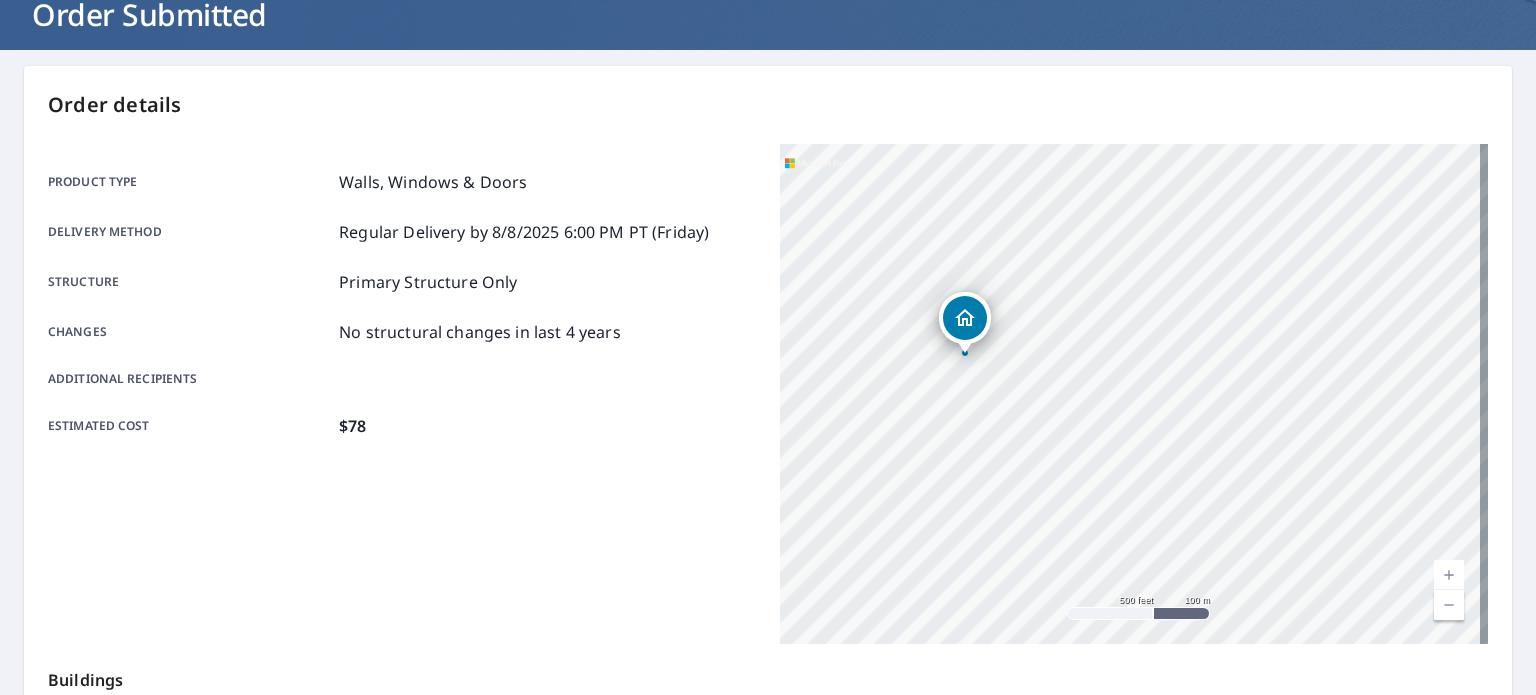 scroll, scrollTop: 0, scrollLeft: 0, axis: both 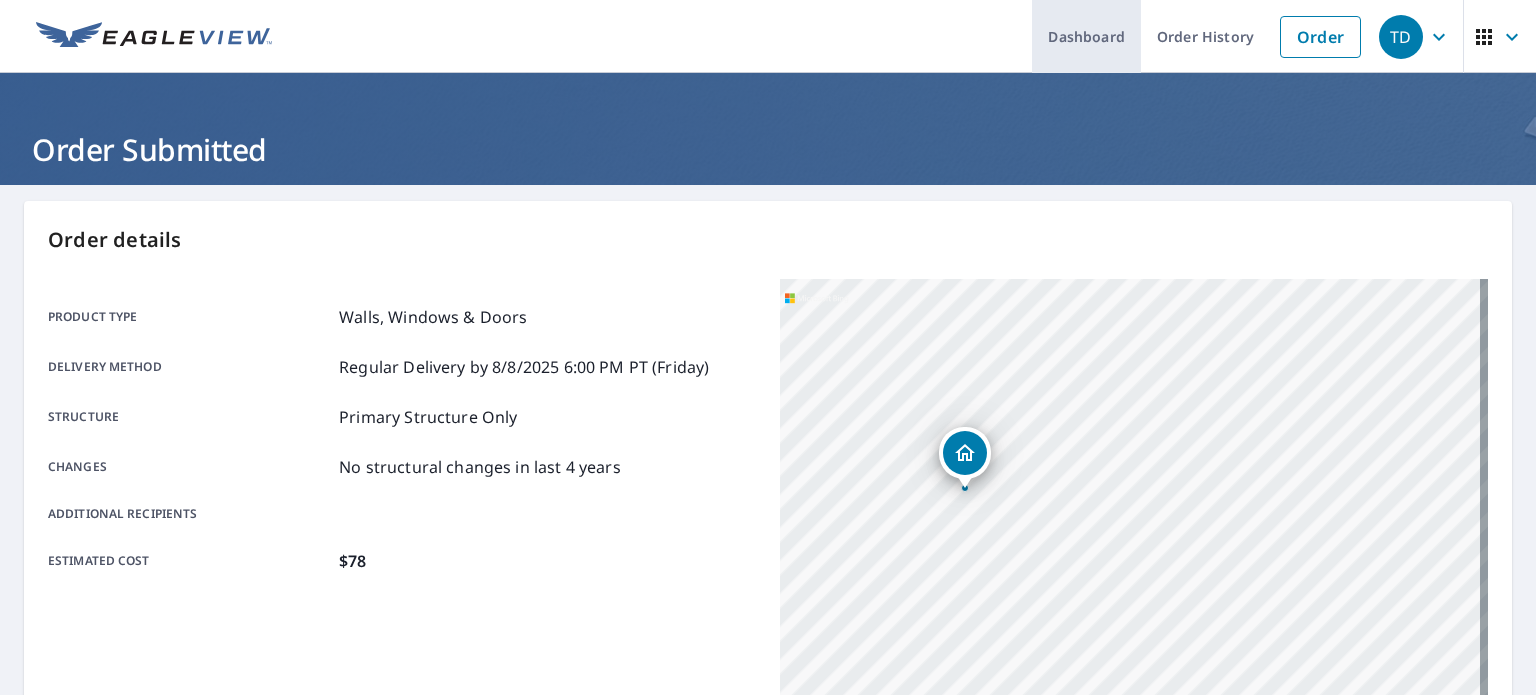 click on "Dashboard" at bounding box center (1086, 36) 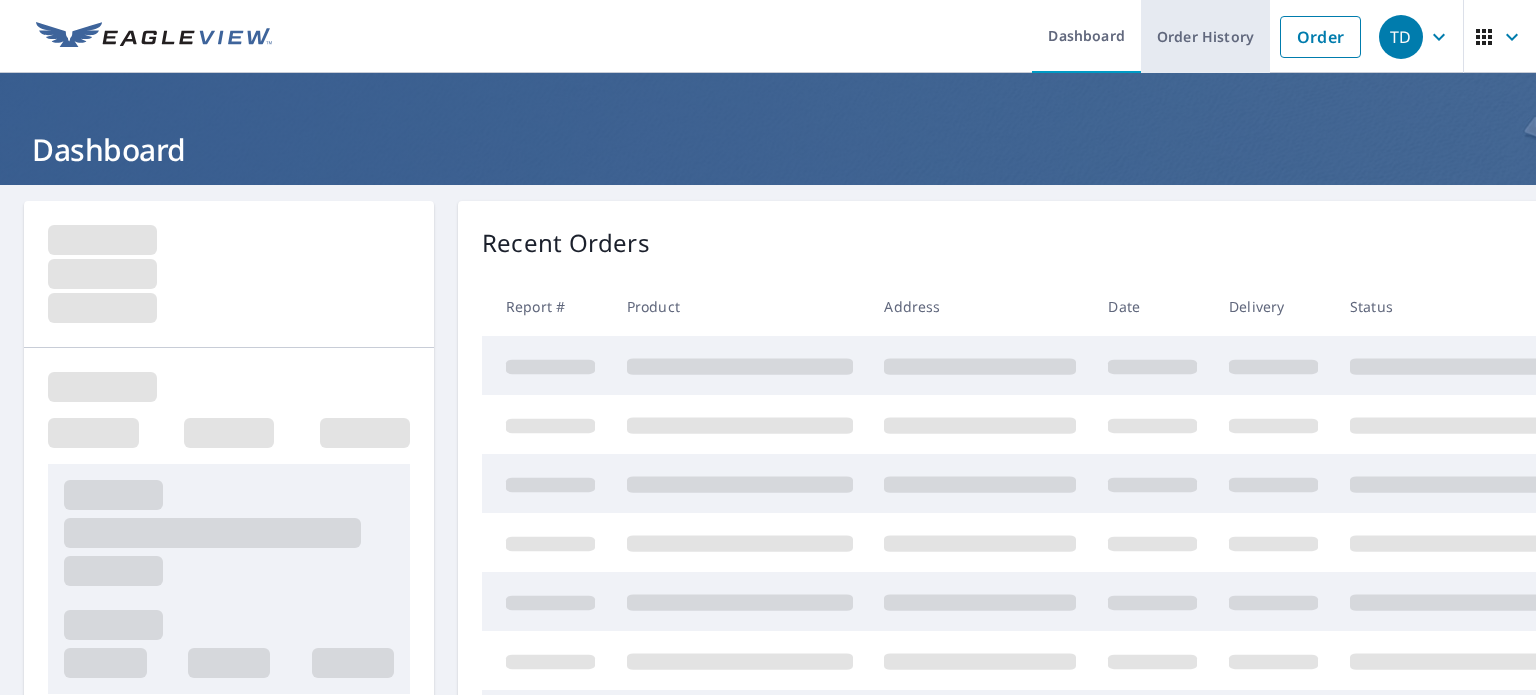 click on "Order History" at bounding box center [1205, 36] 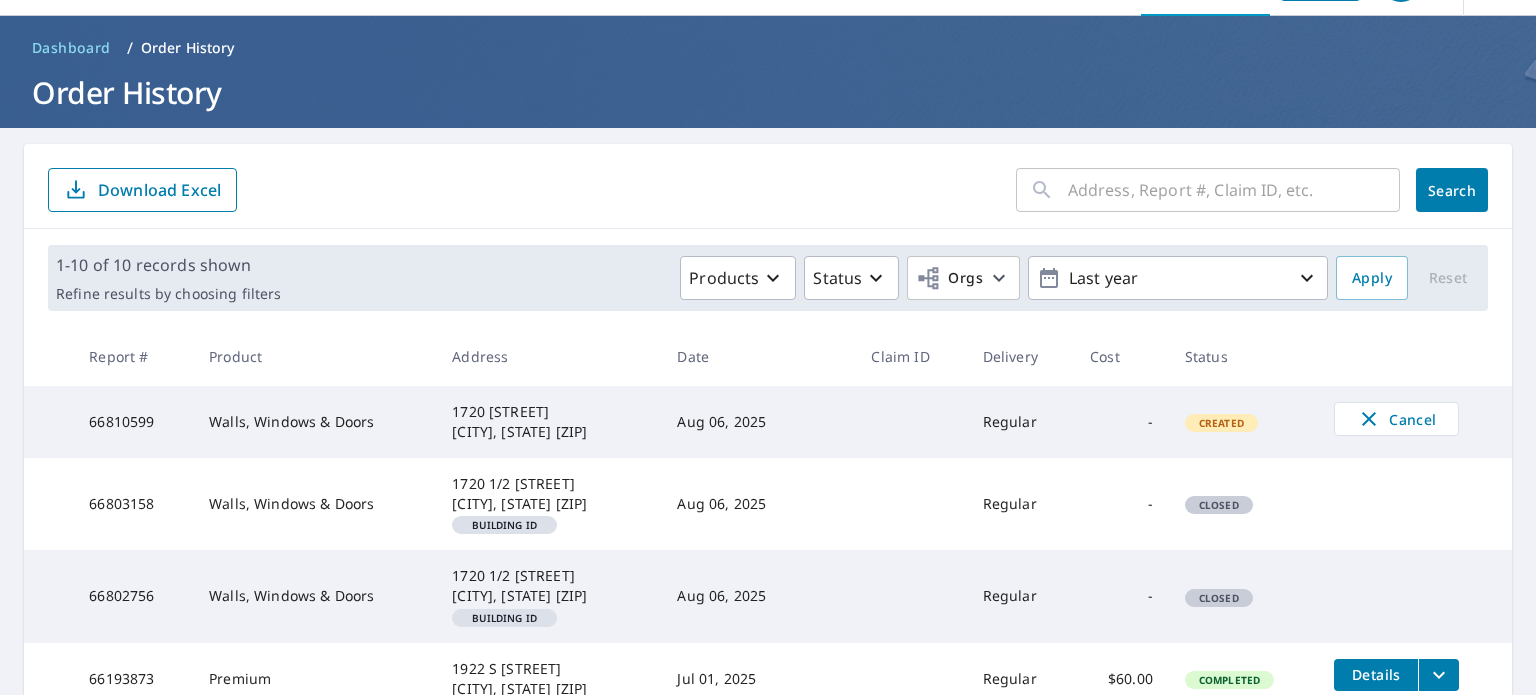scroll, scrollTop: 0, scrollLeft: 0, axis: both 